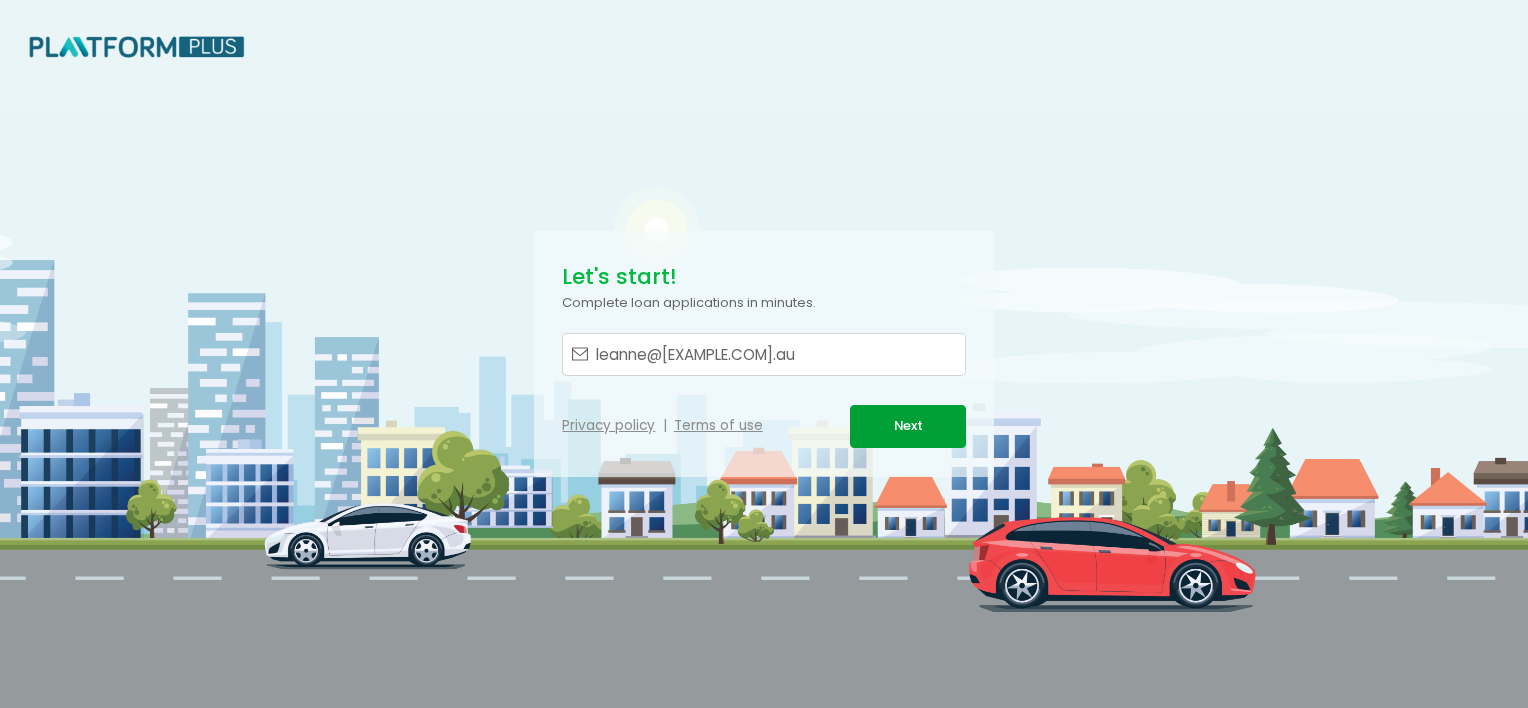 scroll, scrollTop: 0, scrollLeft: 0, axis: both 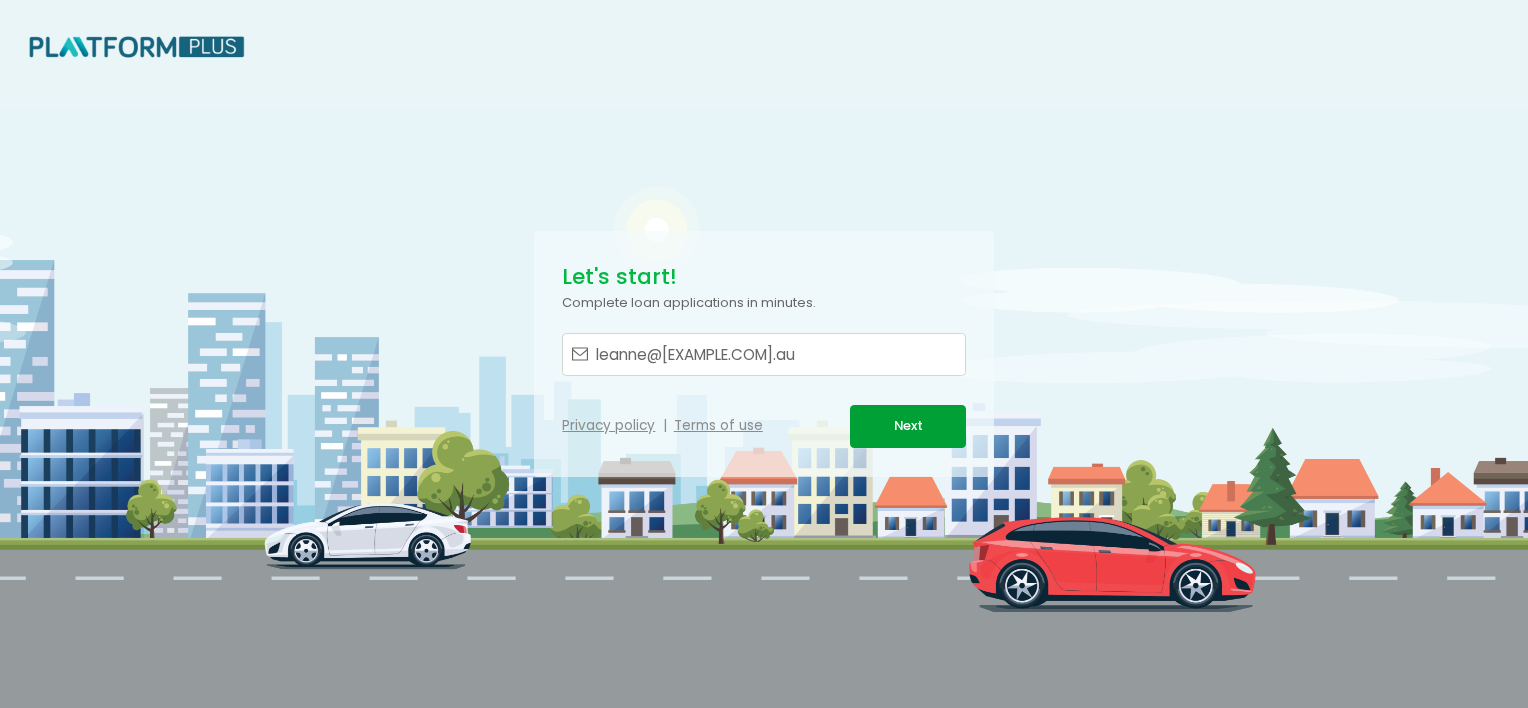 click on "Next" at bounding box center (907, 426) 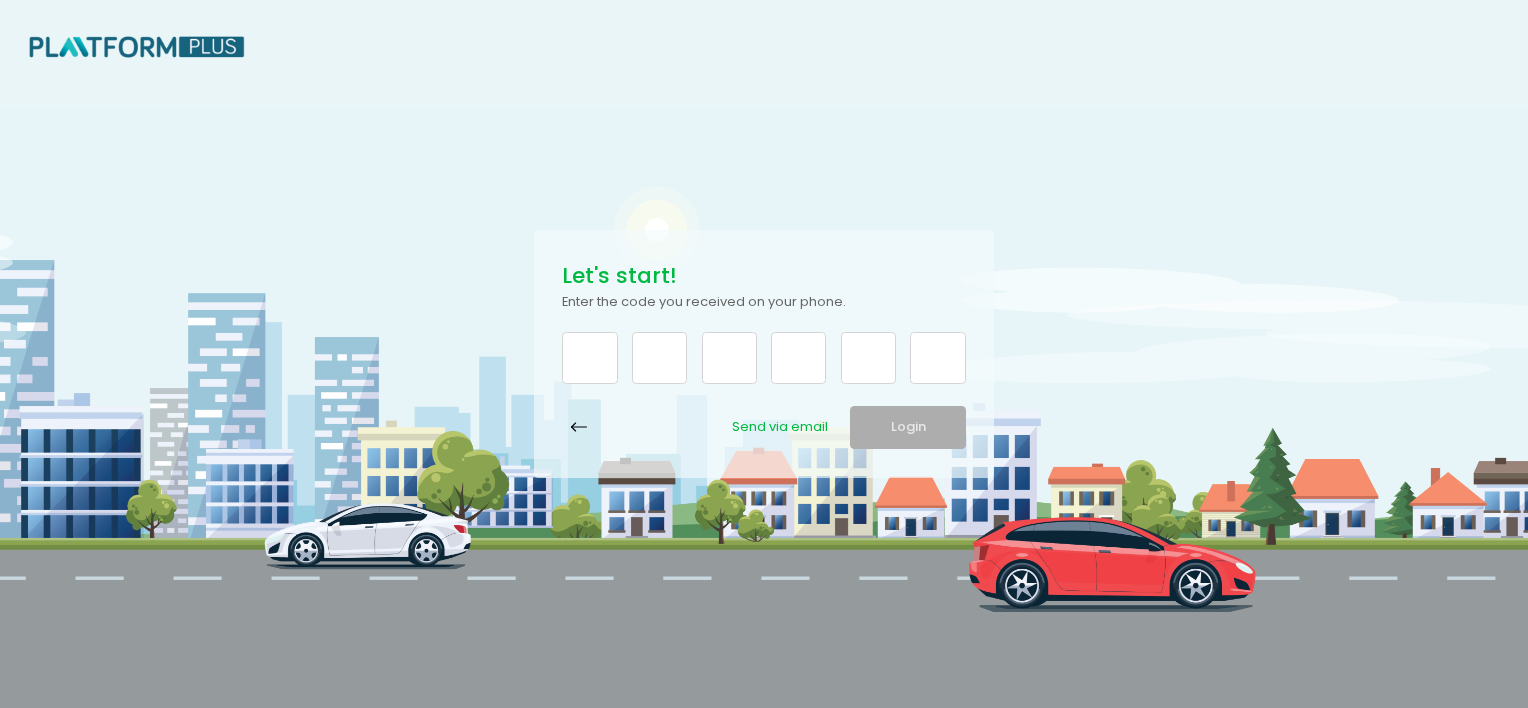 click on "Send via email" at bounding box center (780, 427) 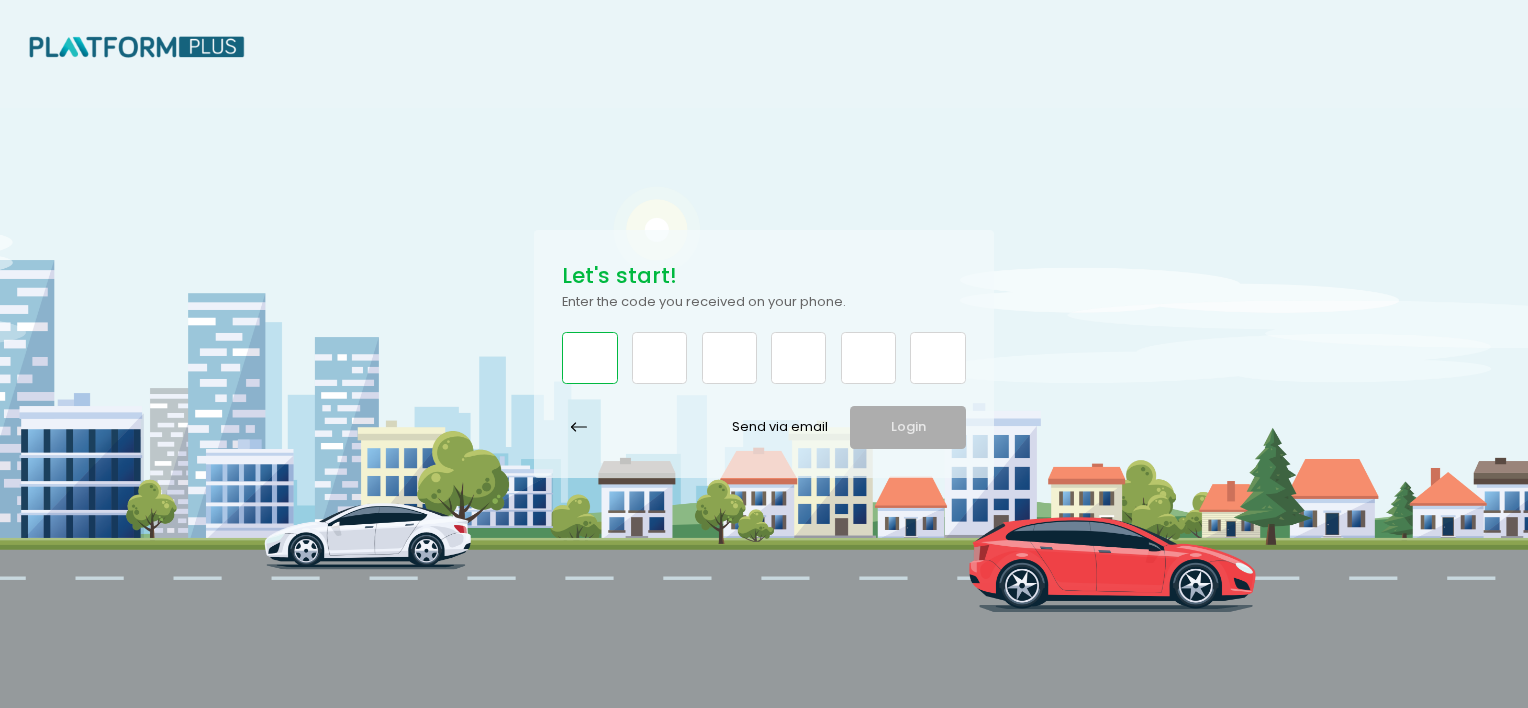 click at bounding box center [589, 358] 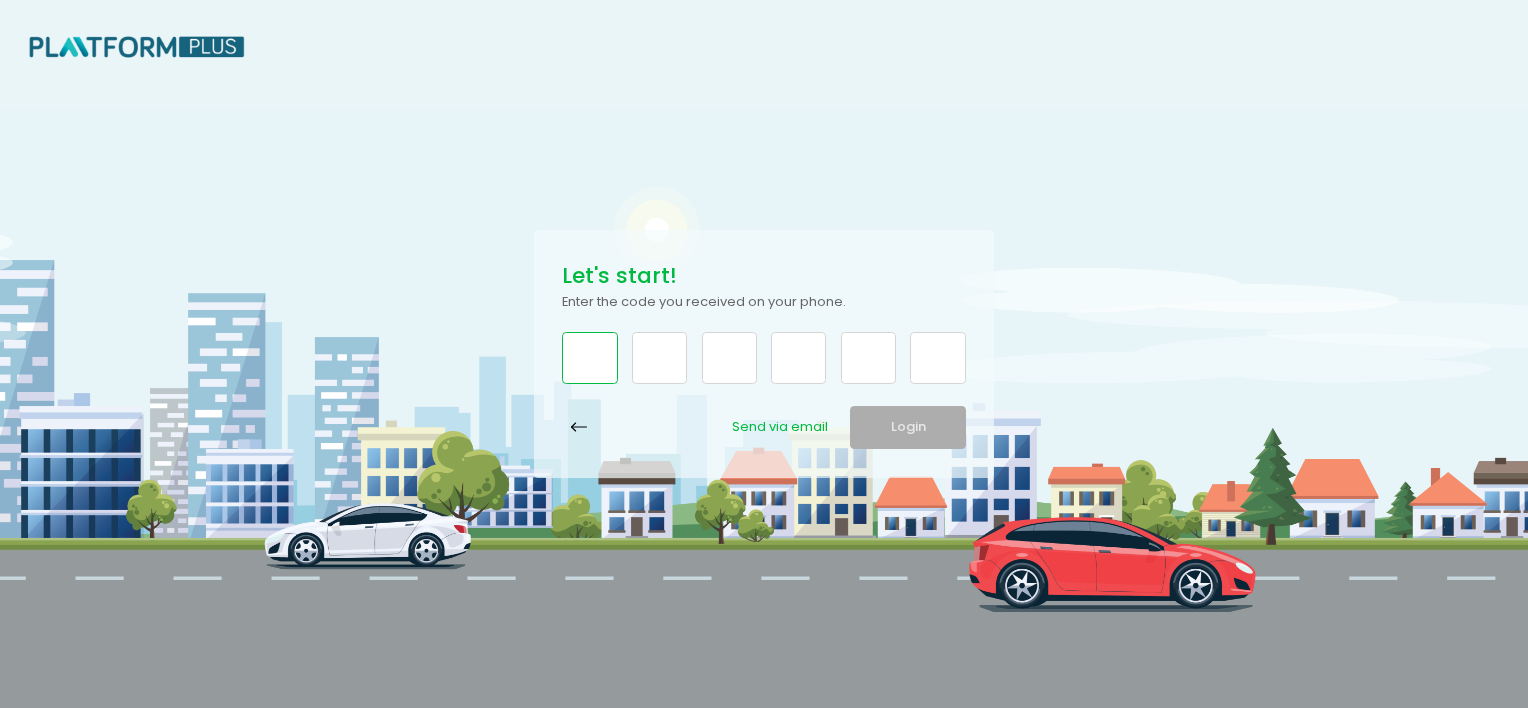 type on "5" 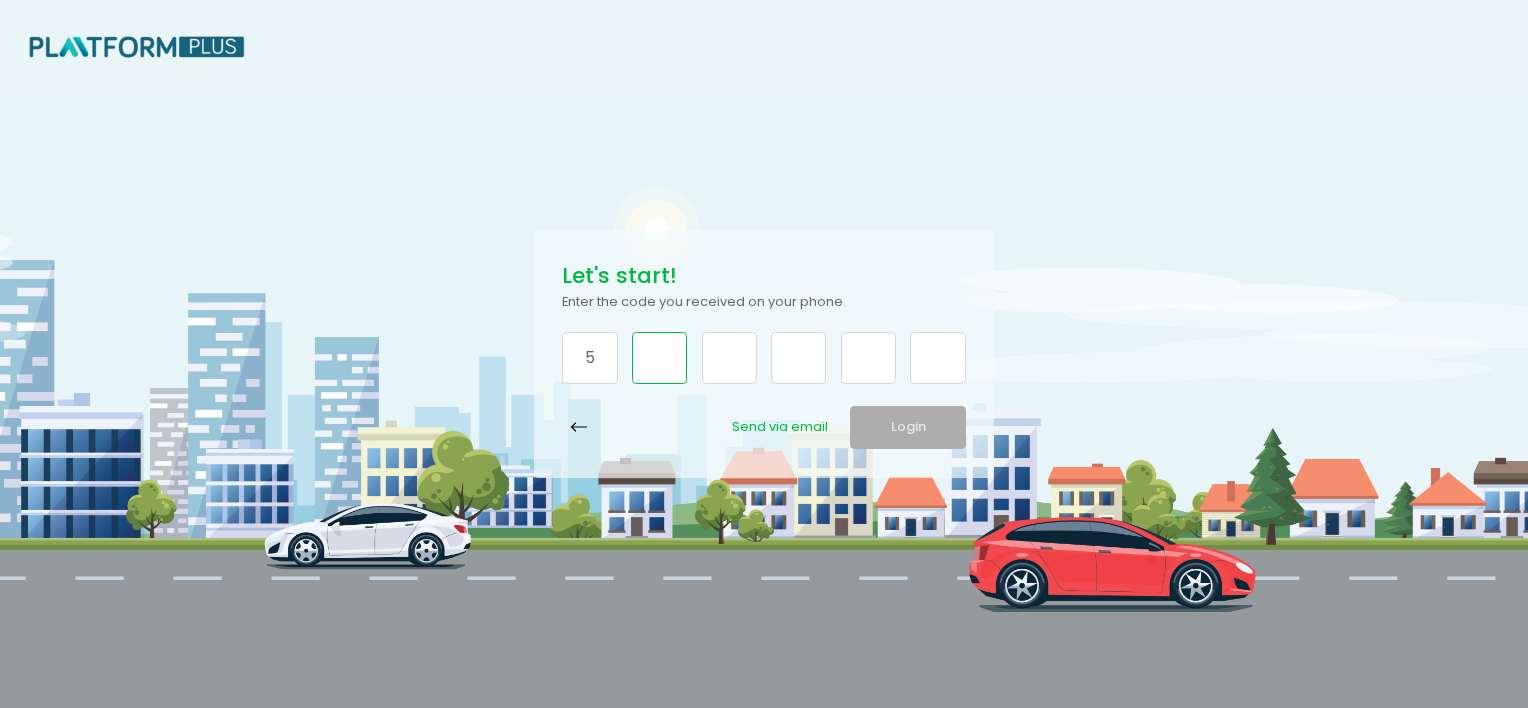 type on "6" 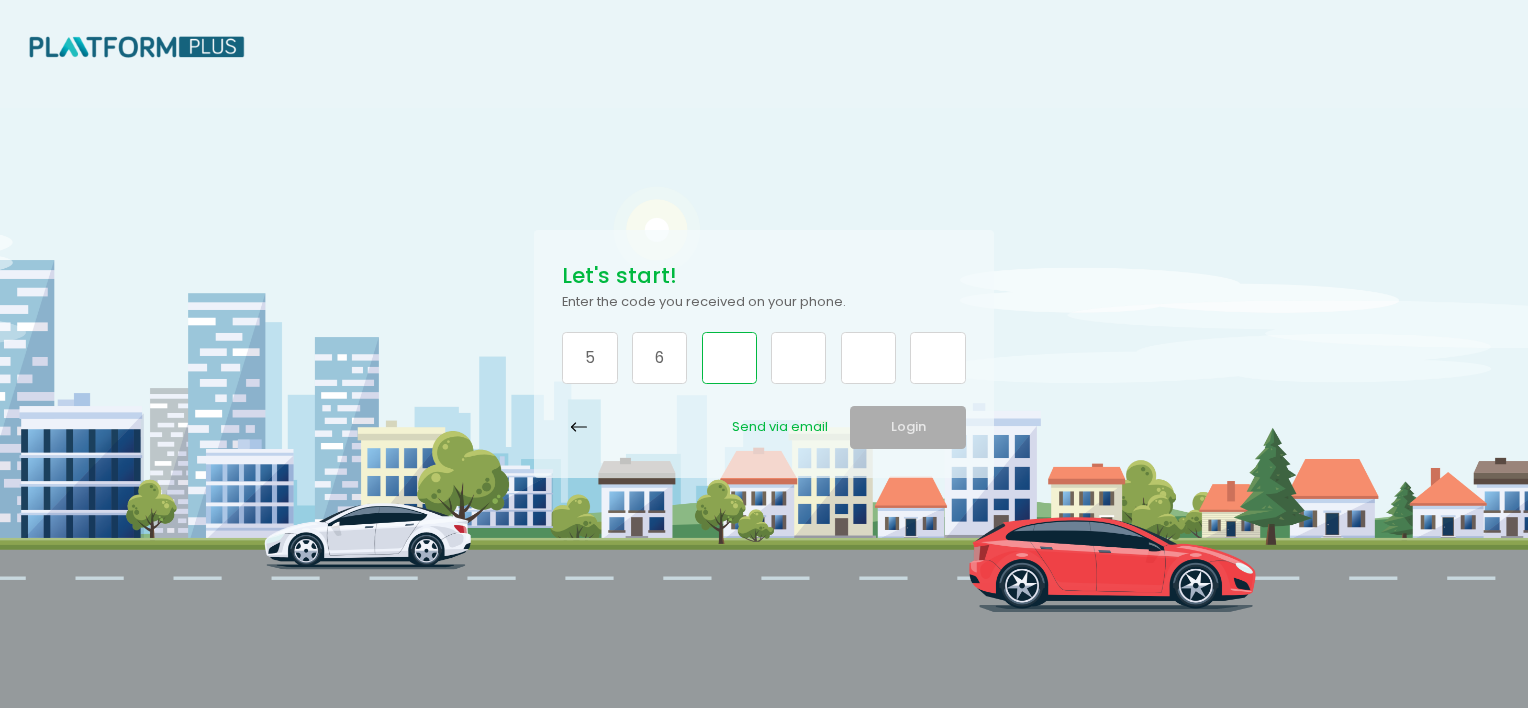 type on "5" 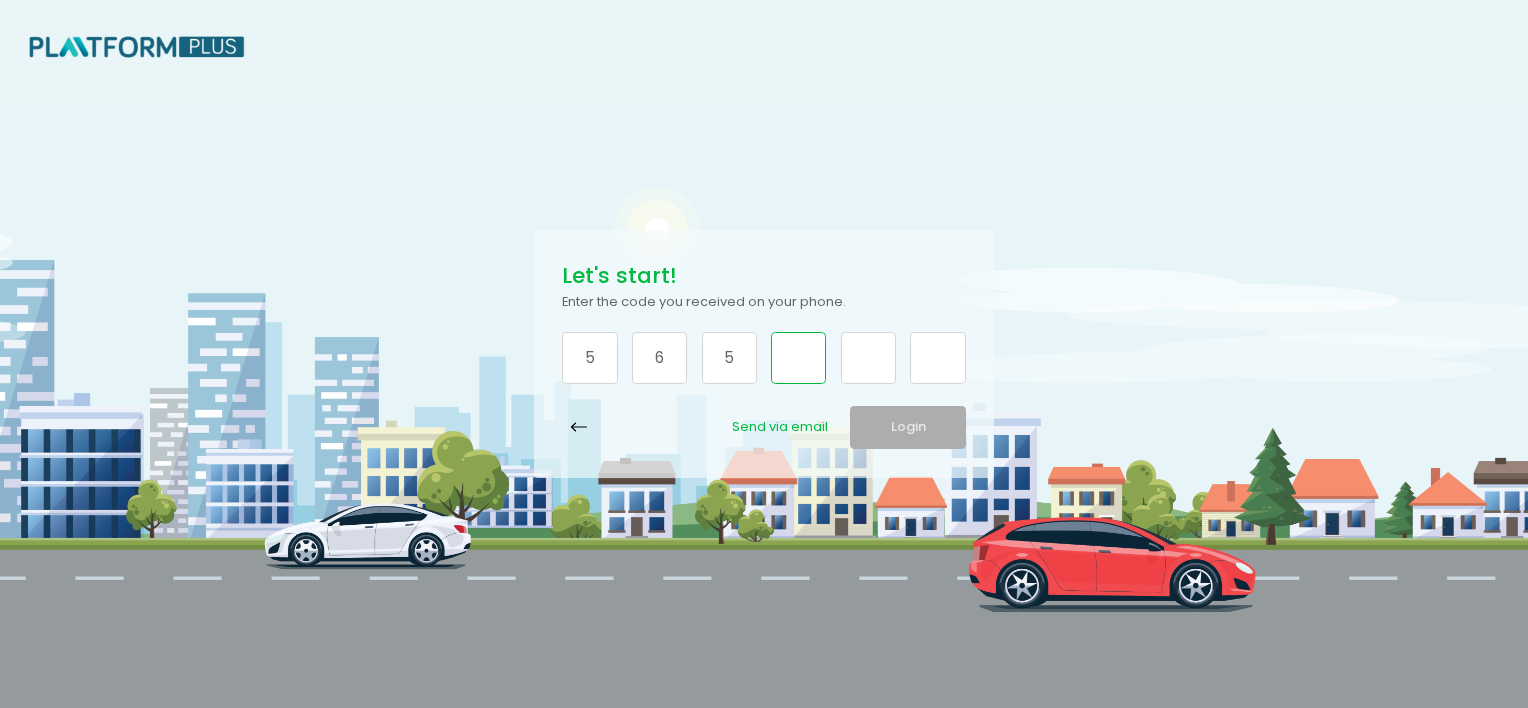 type on "6" 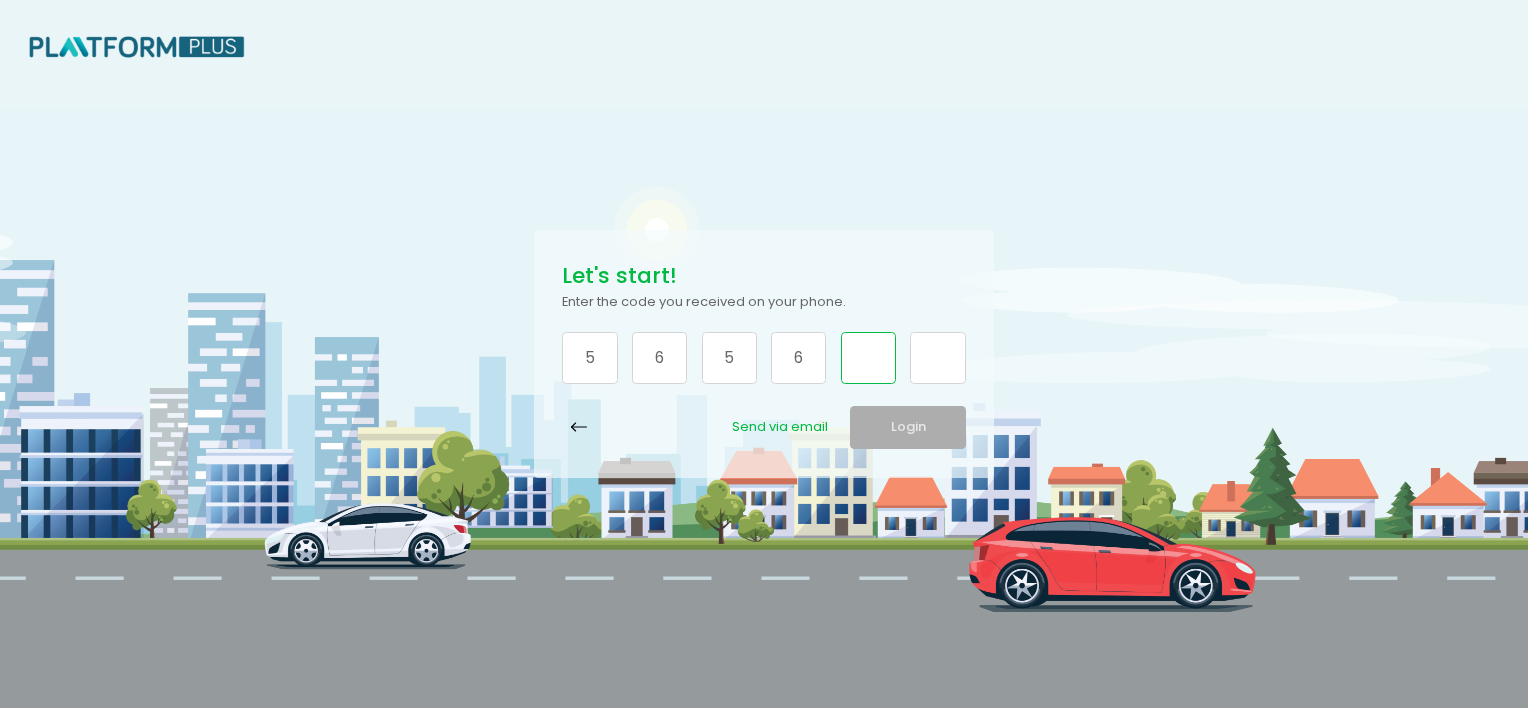 type on "7" 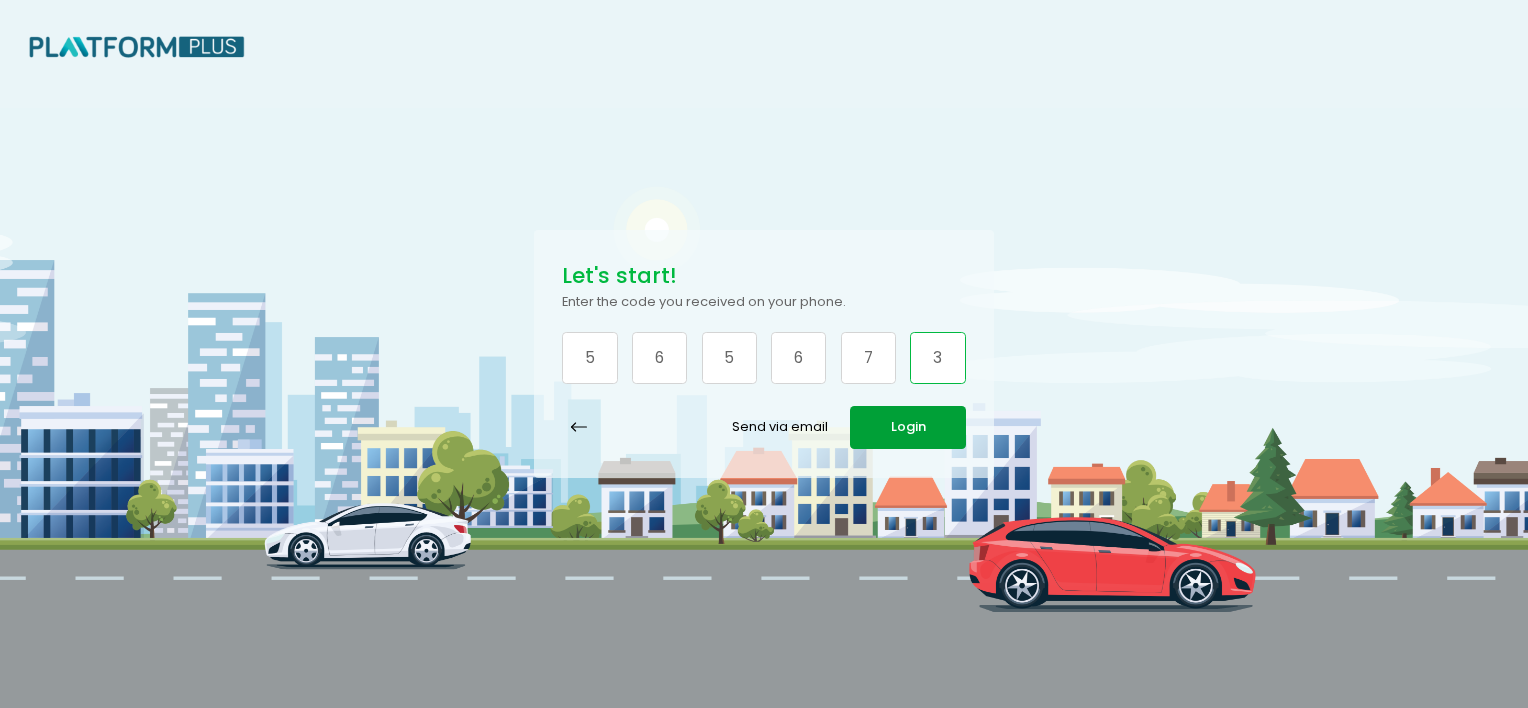 type on "3" 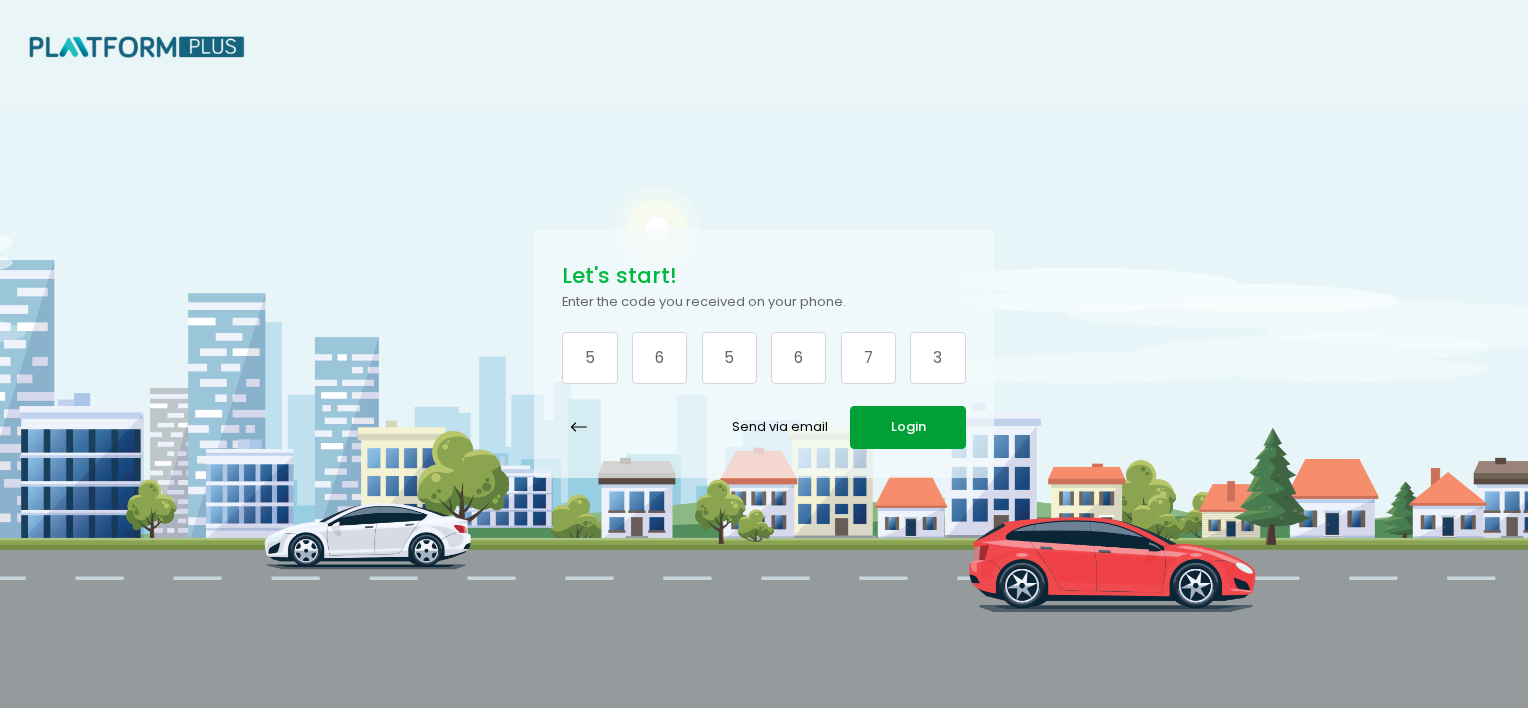 click on "Login" at bounding box center [907, 427] 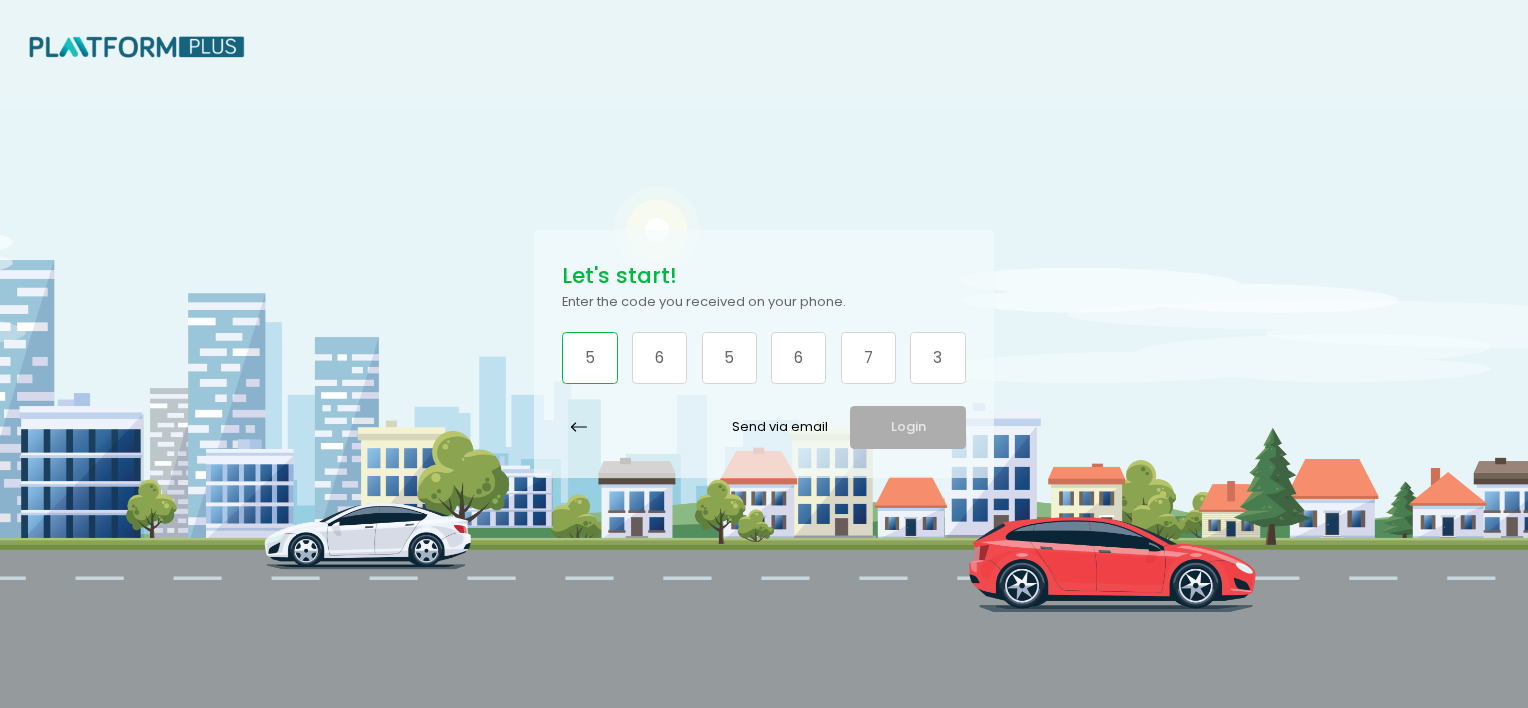 drag, startPoint x: 580, startPoint y: 352, endPoint x: 622, endPoint y: 361, distance: 42.953465 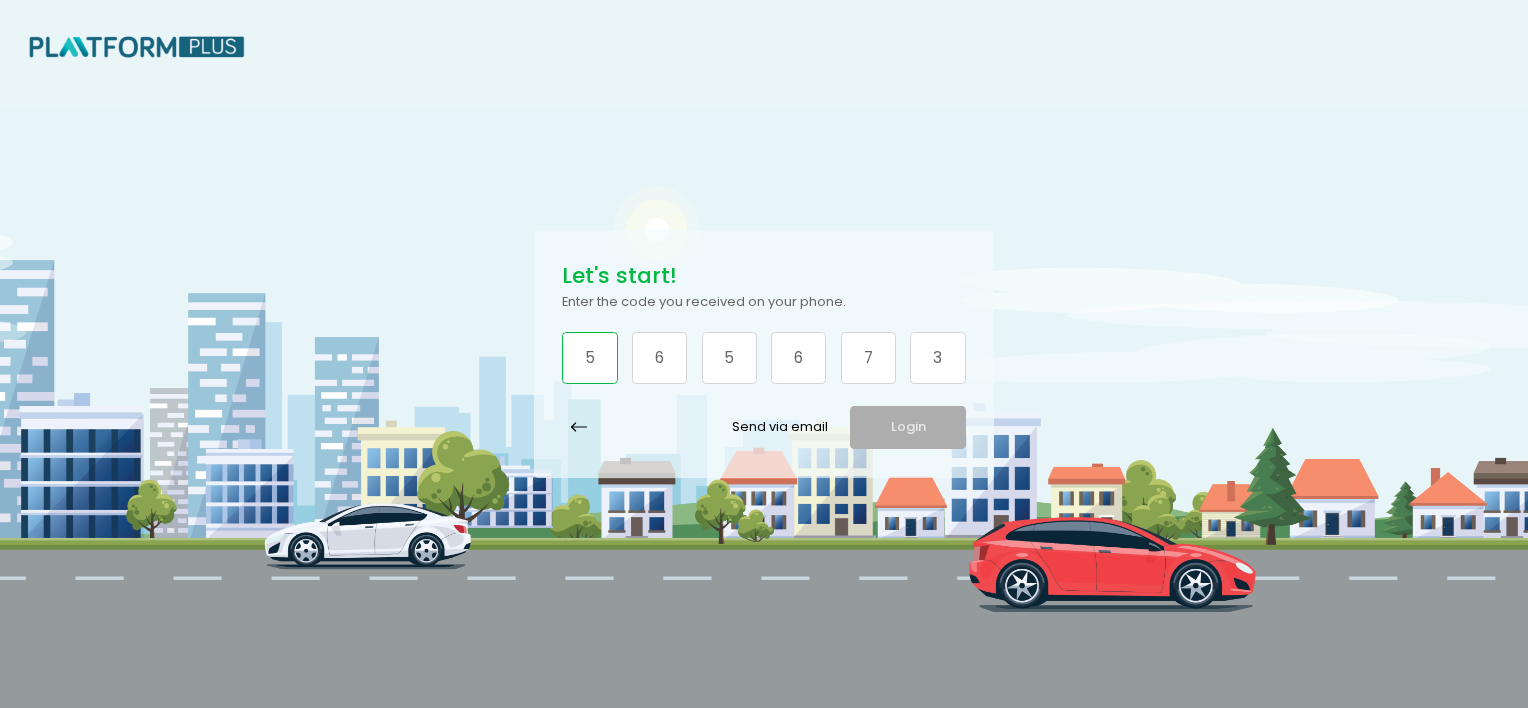 click on "5 6 5 6 7 3" at bounding box center (763, 358) 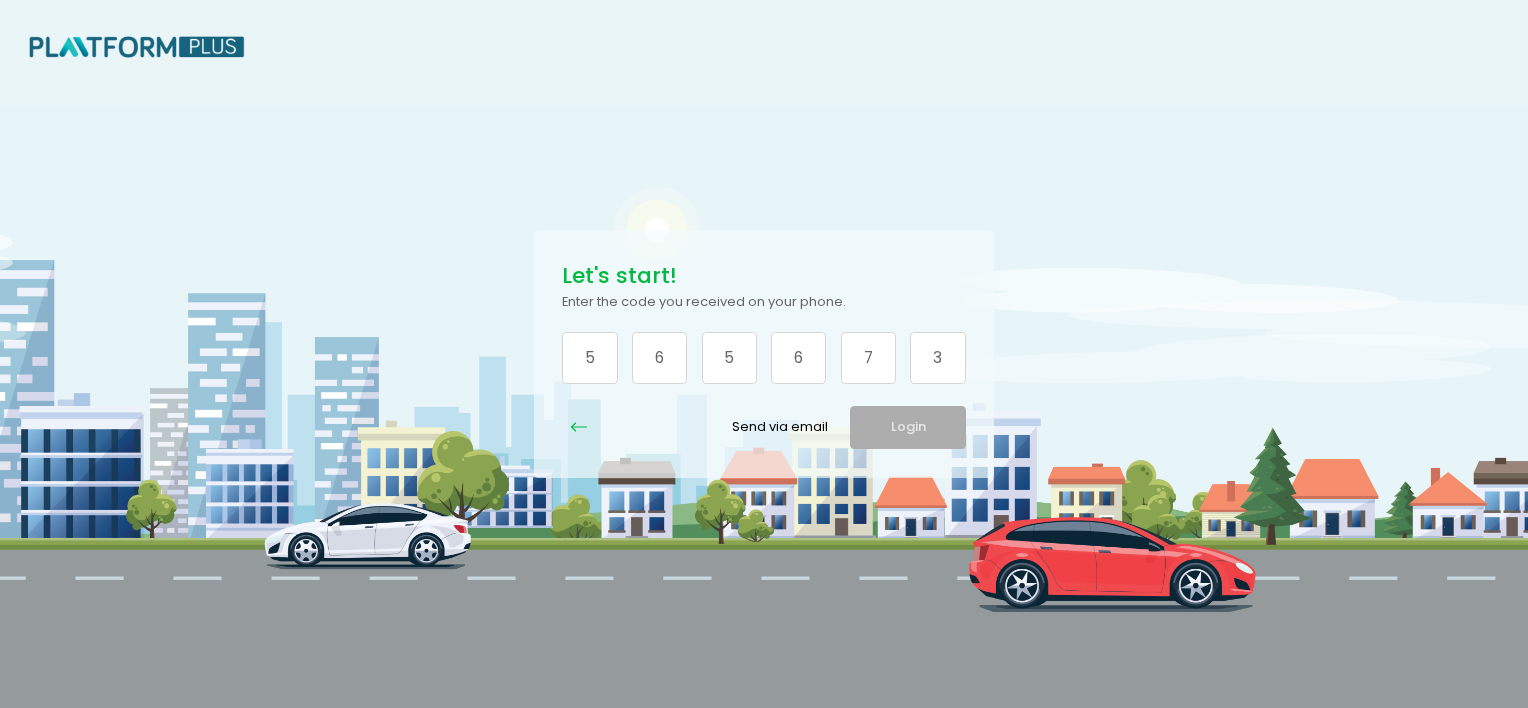 click at bounding box center (578, 427) 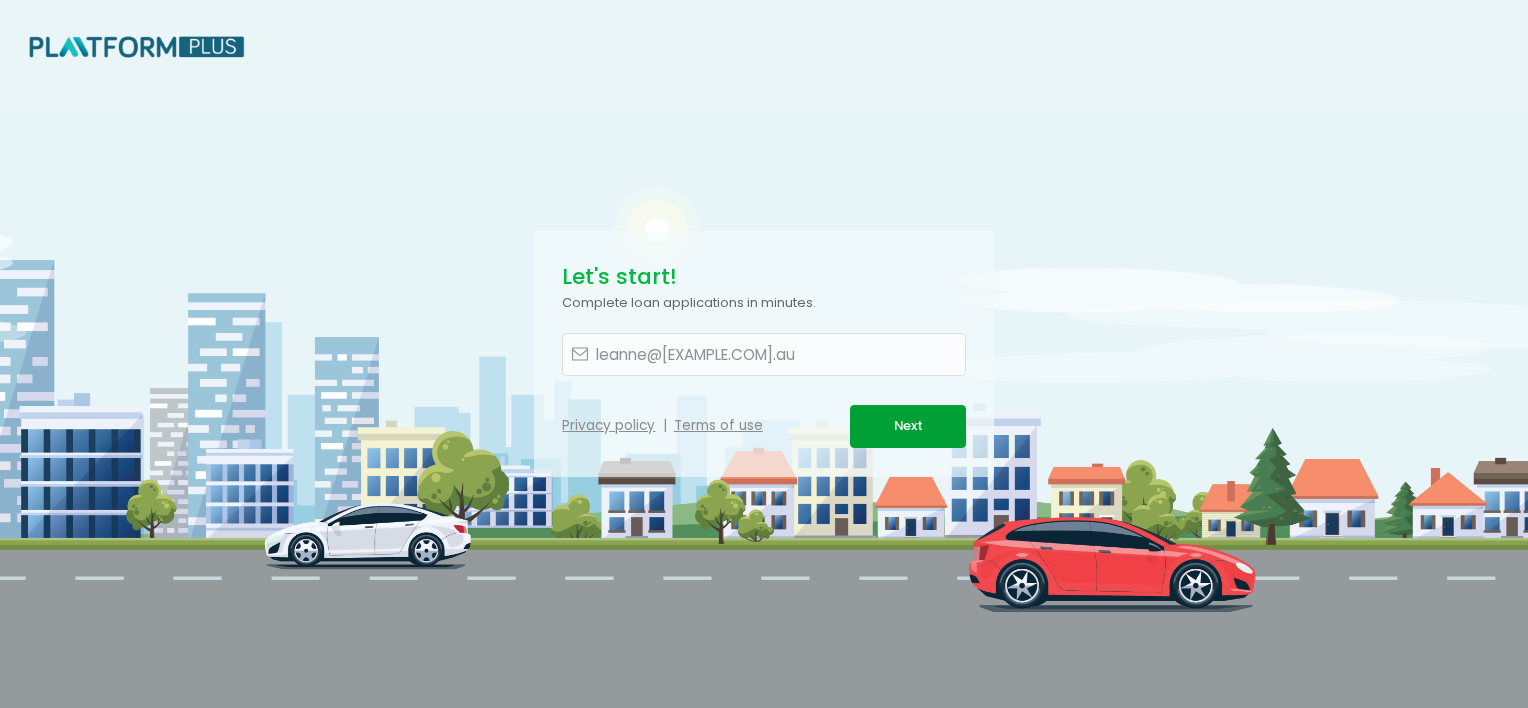 click on "Next" at bounding box center (907, 426) 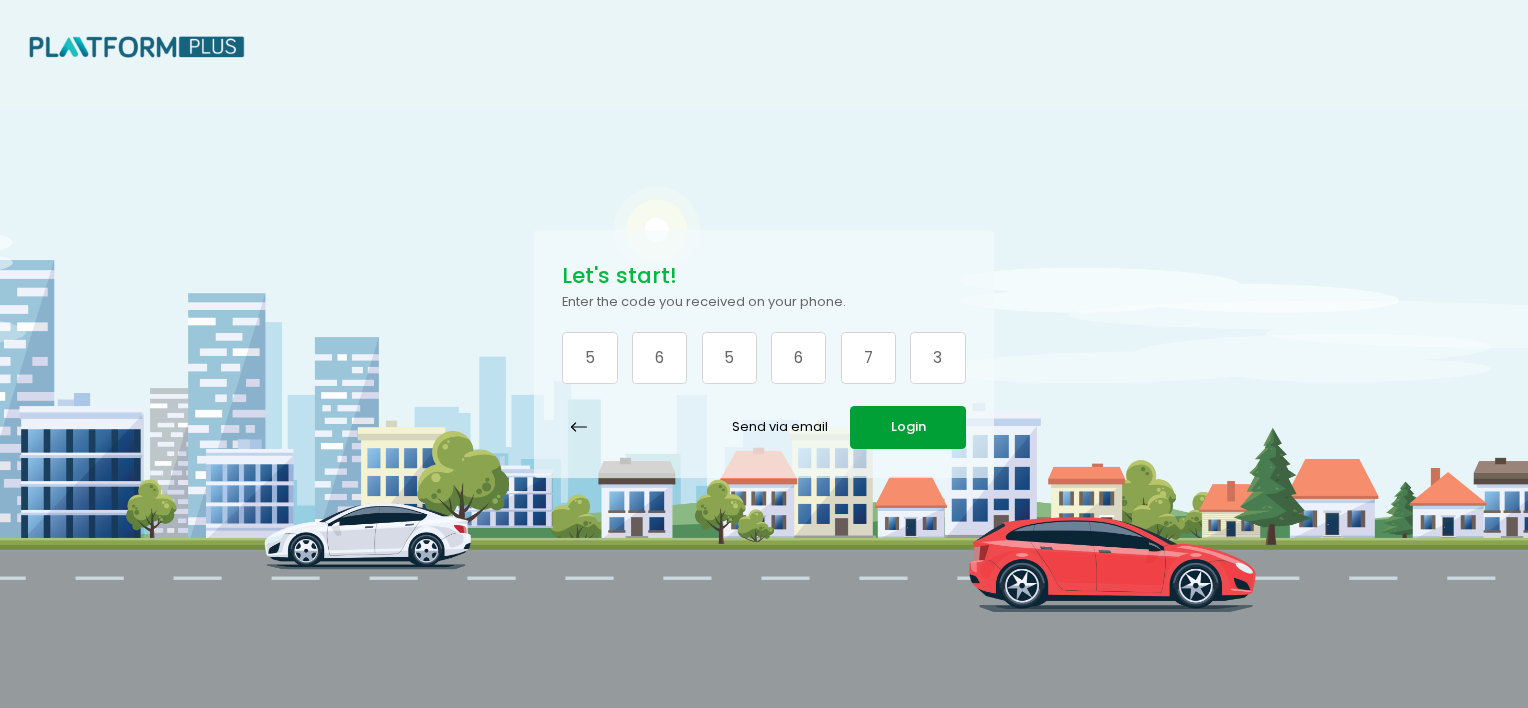 click on "Login" at bounding box center [907, 427] 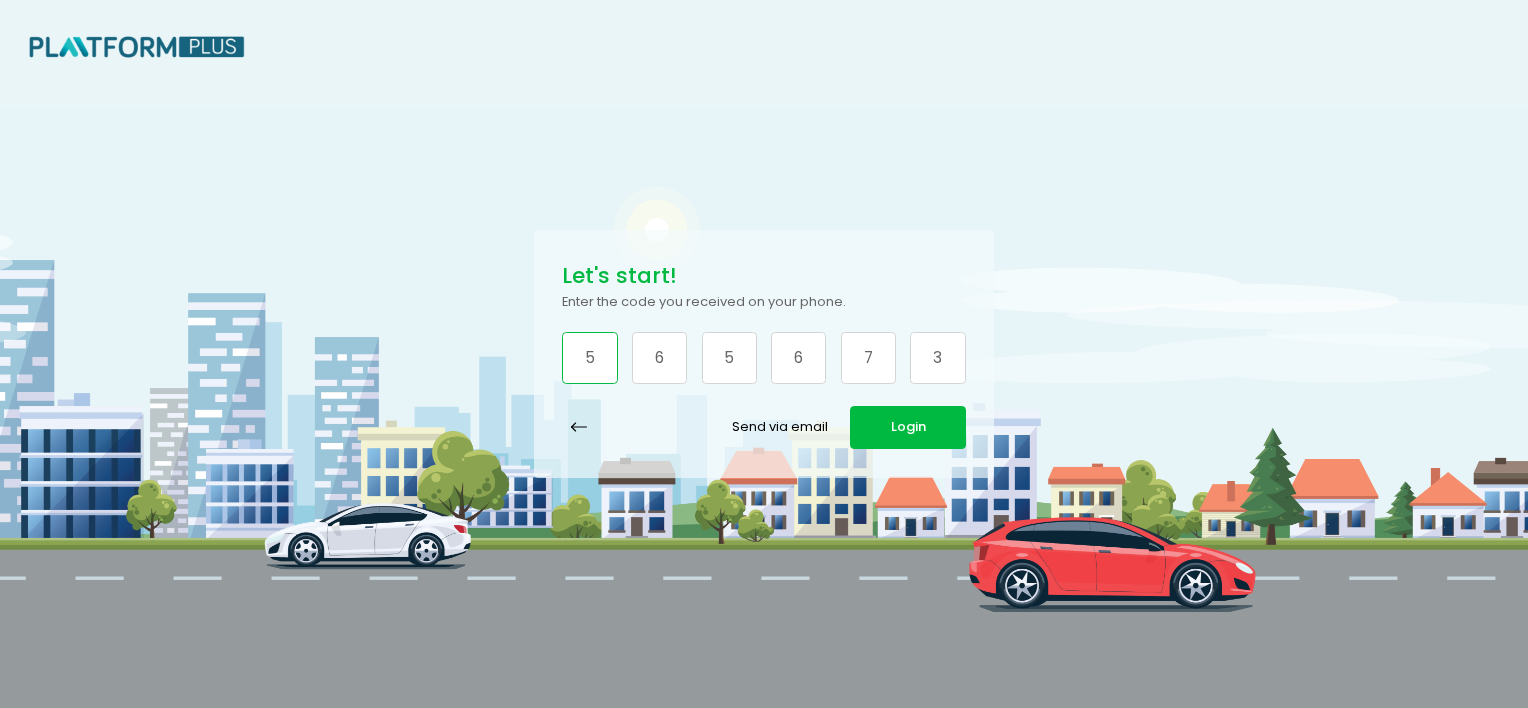 drag, startPoint x: 591, startPoint y: 359, endPoint x: 570, endPoint y: 364, distance: 21.587032 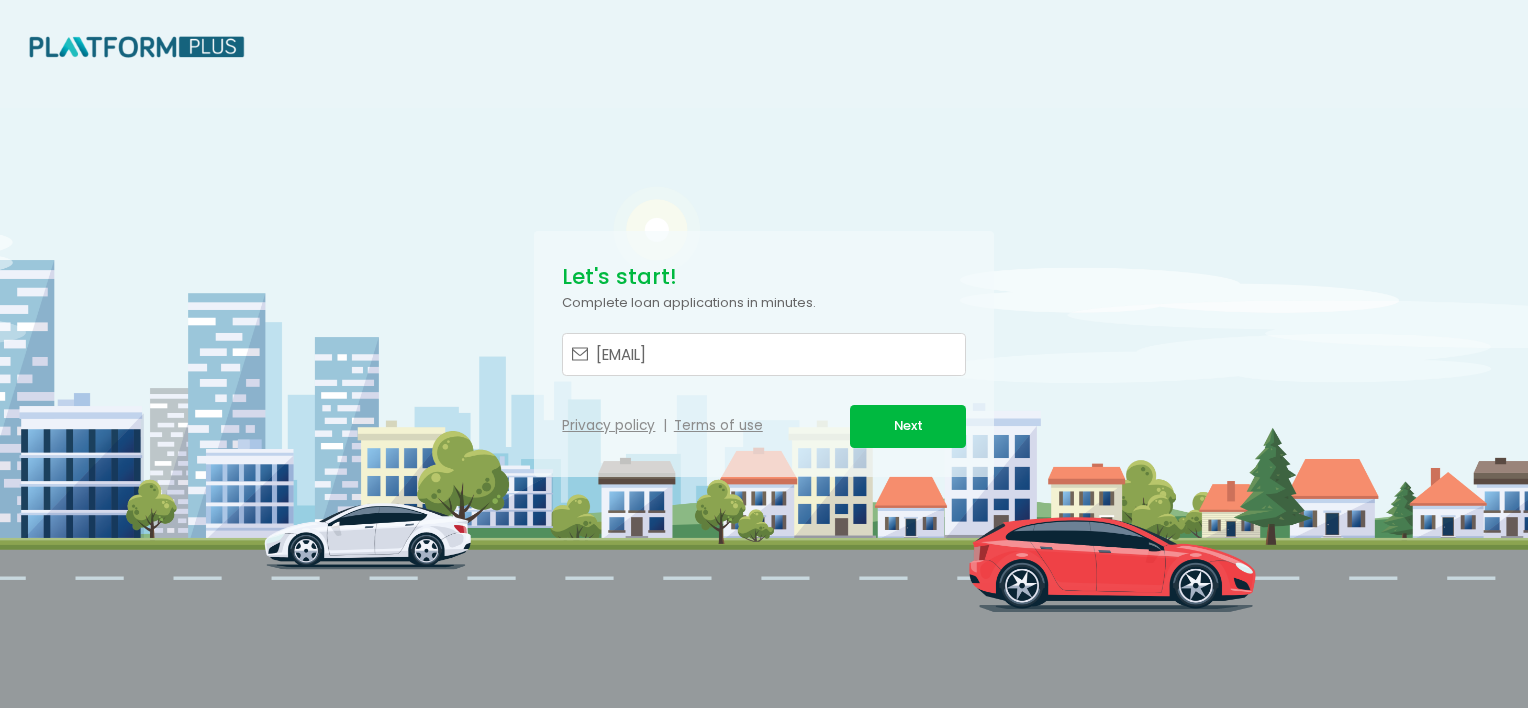 scroll, scrollTop: 0, scrollLeft: 0, axis: both 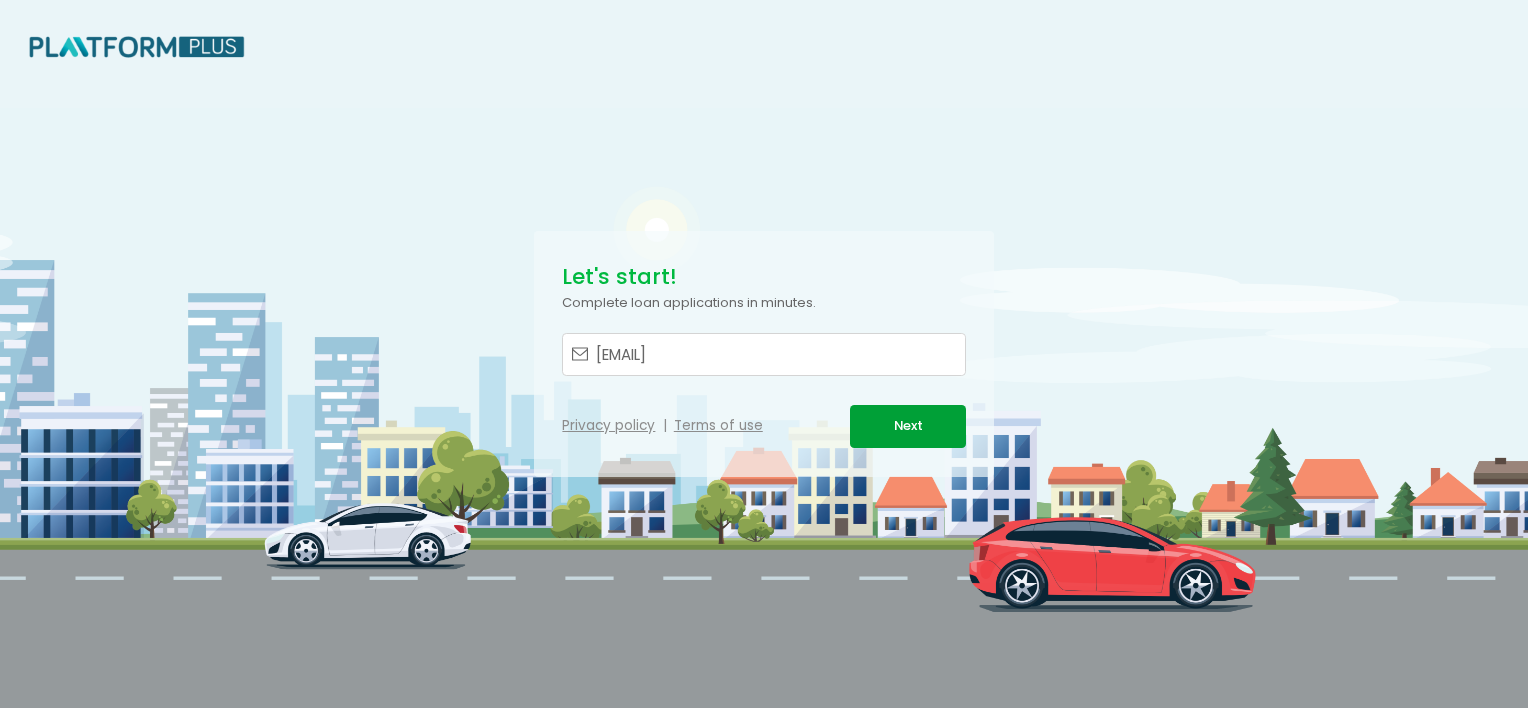 click on "Next" at bounding box center [907, 426] 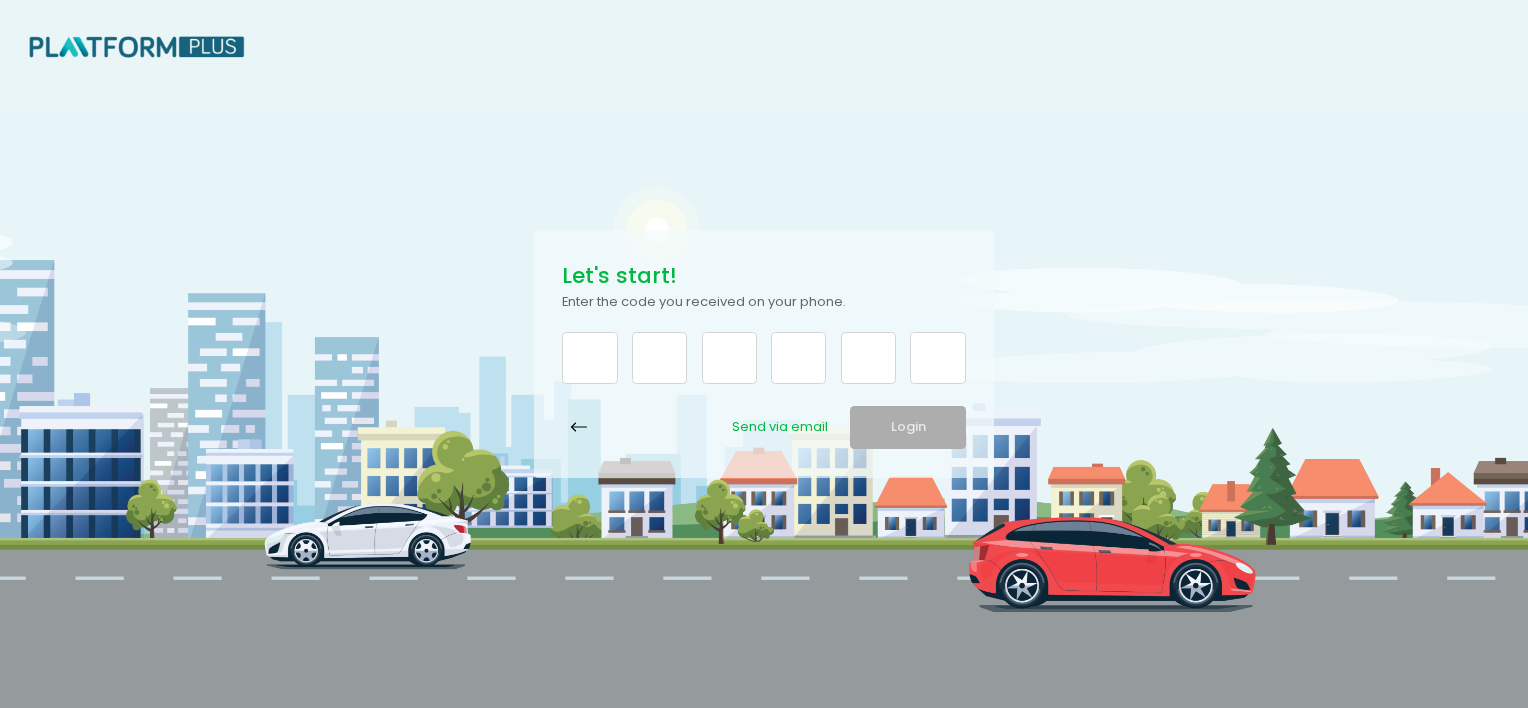 click on "Send via email" at bounding box center [780, 427] 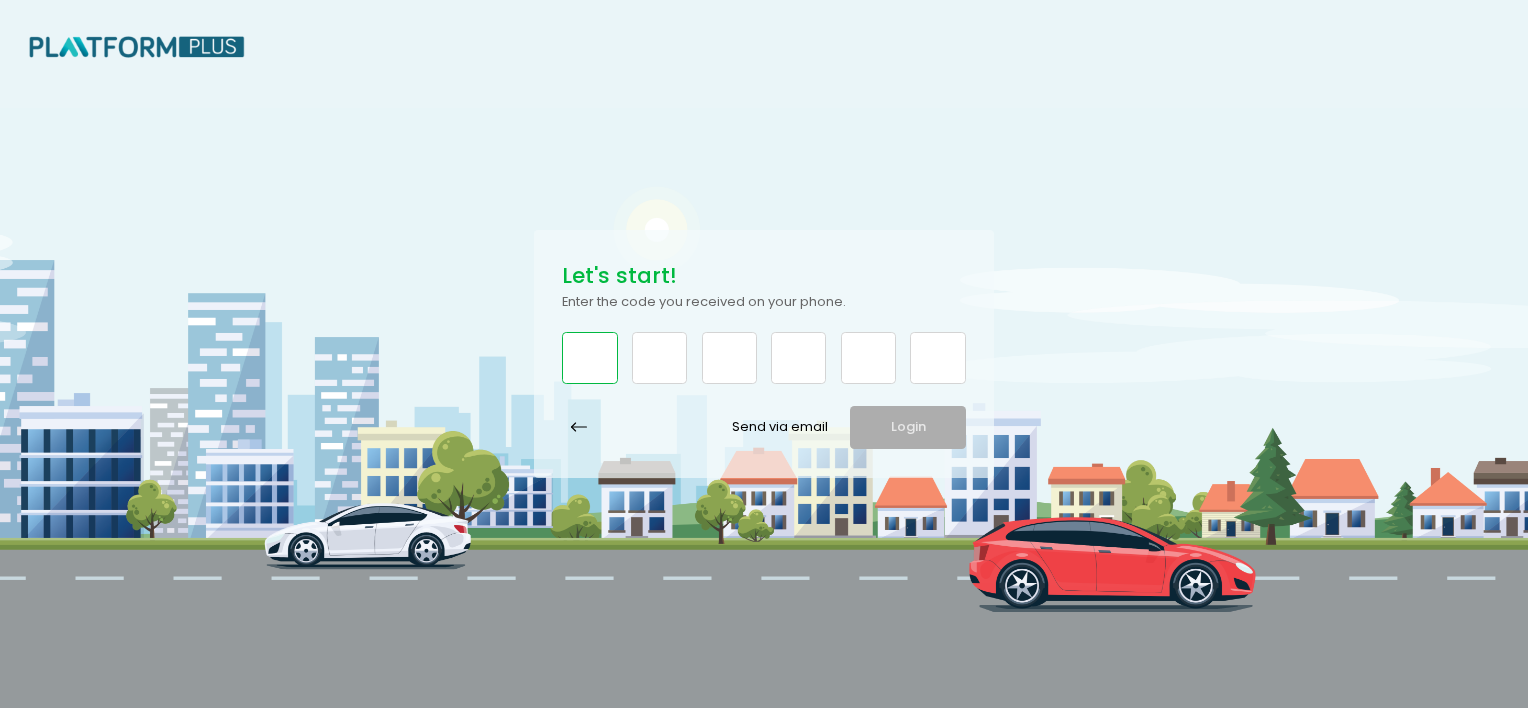 click at bounding box center [589, 358] 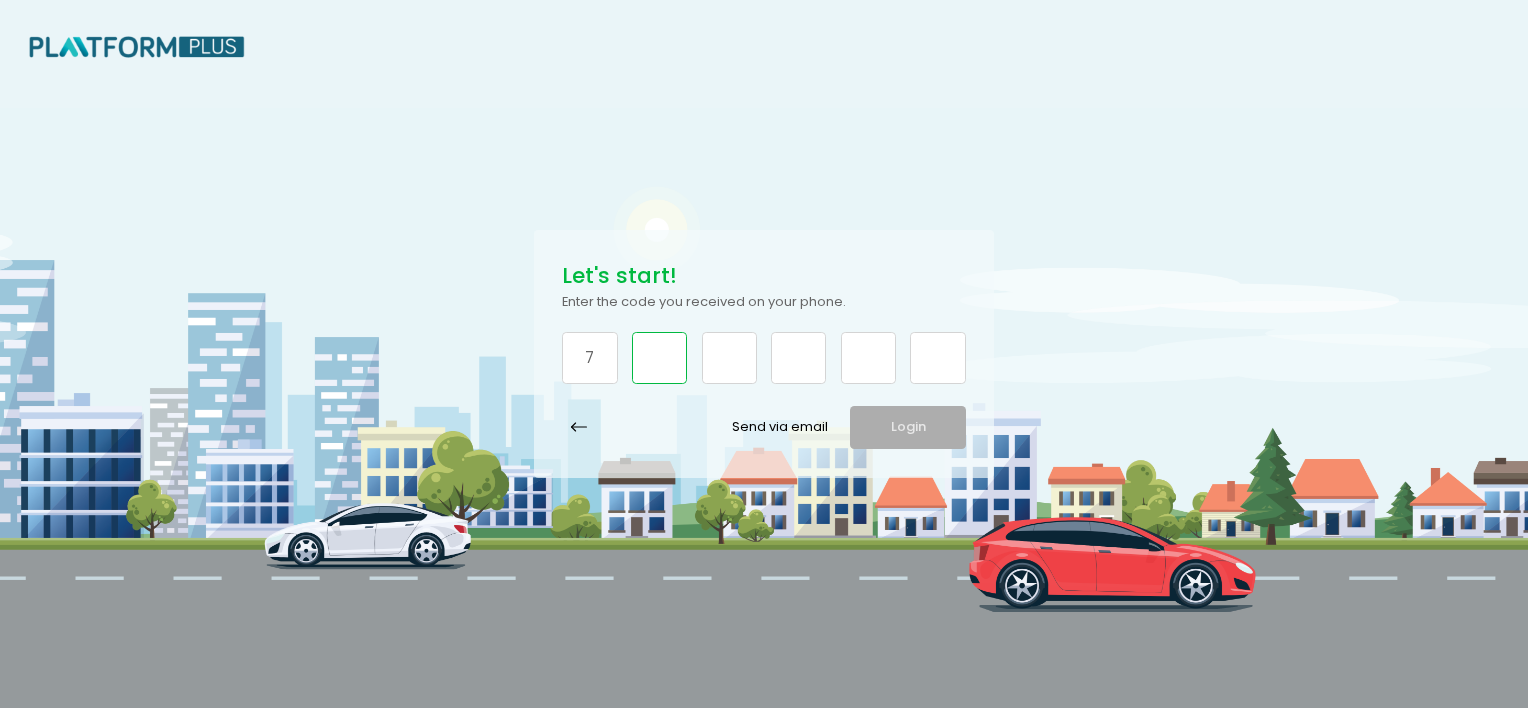 type on "6" 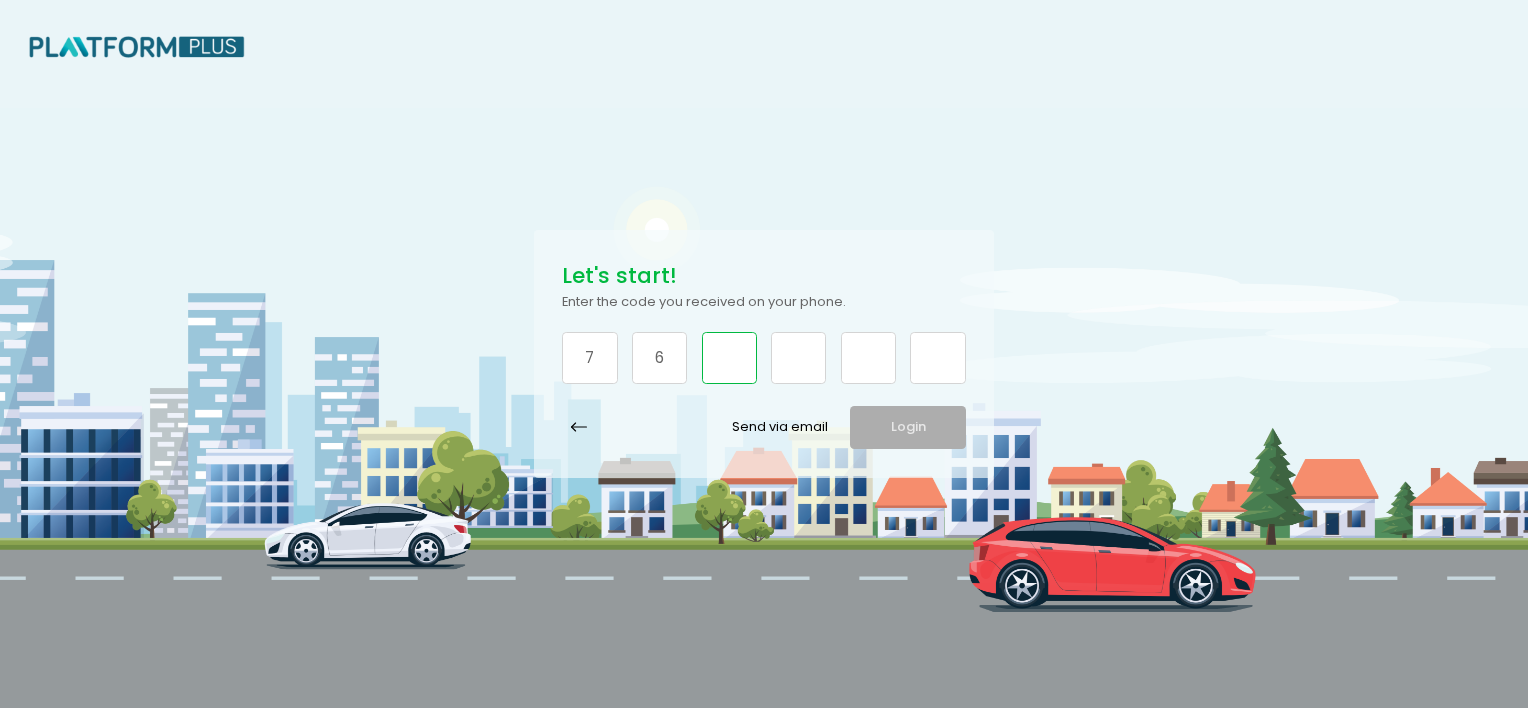type on "7" 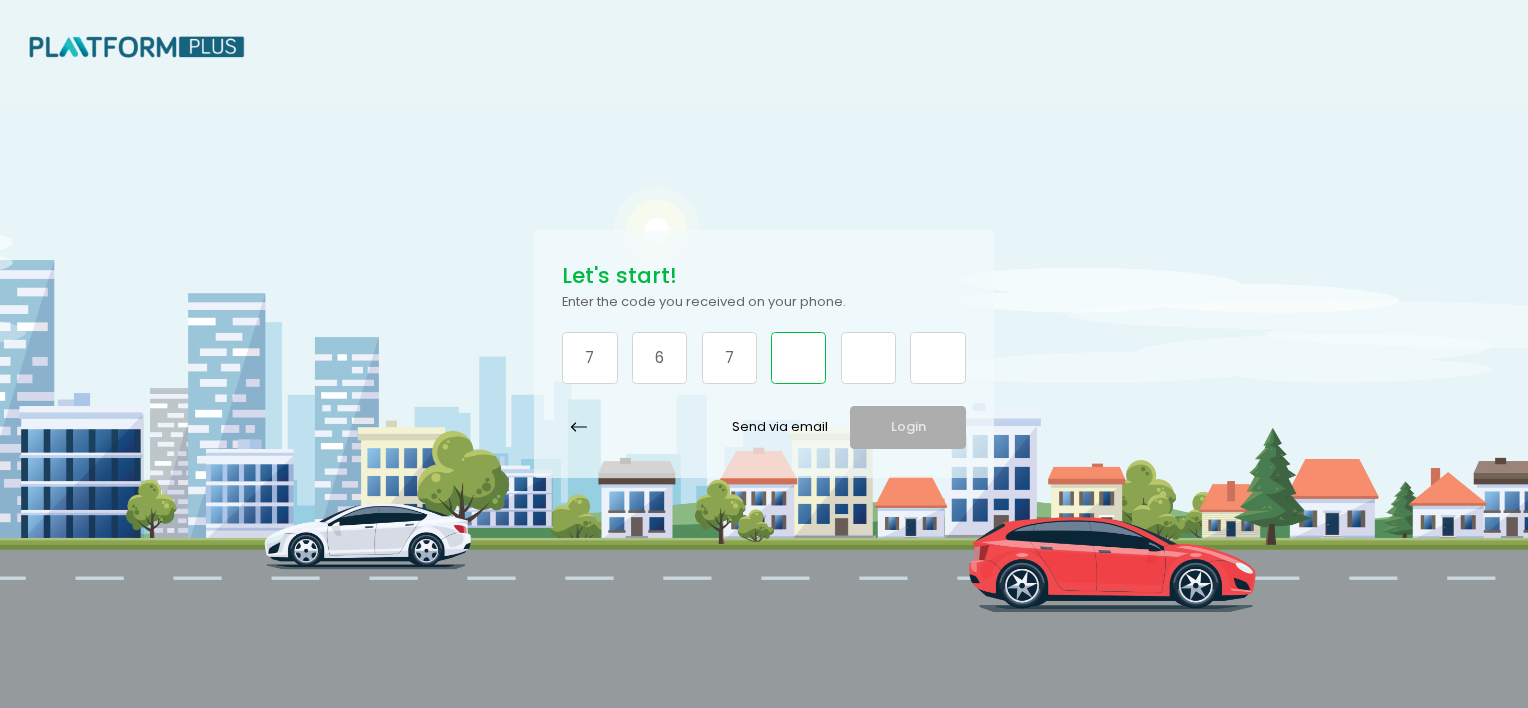 type on "7" 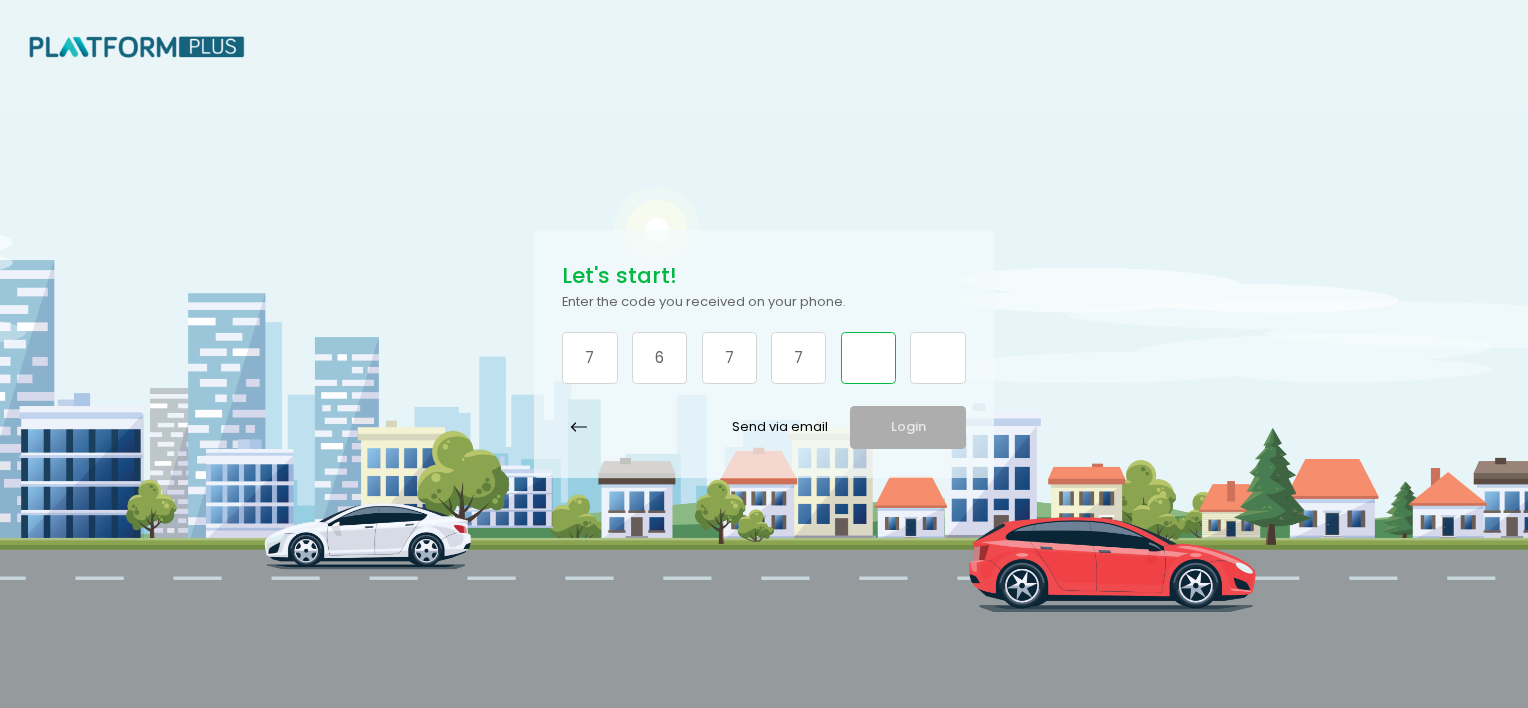 type on "6" 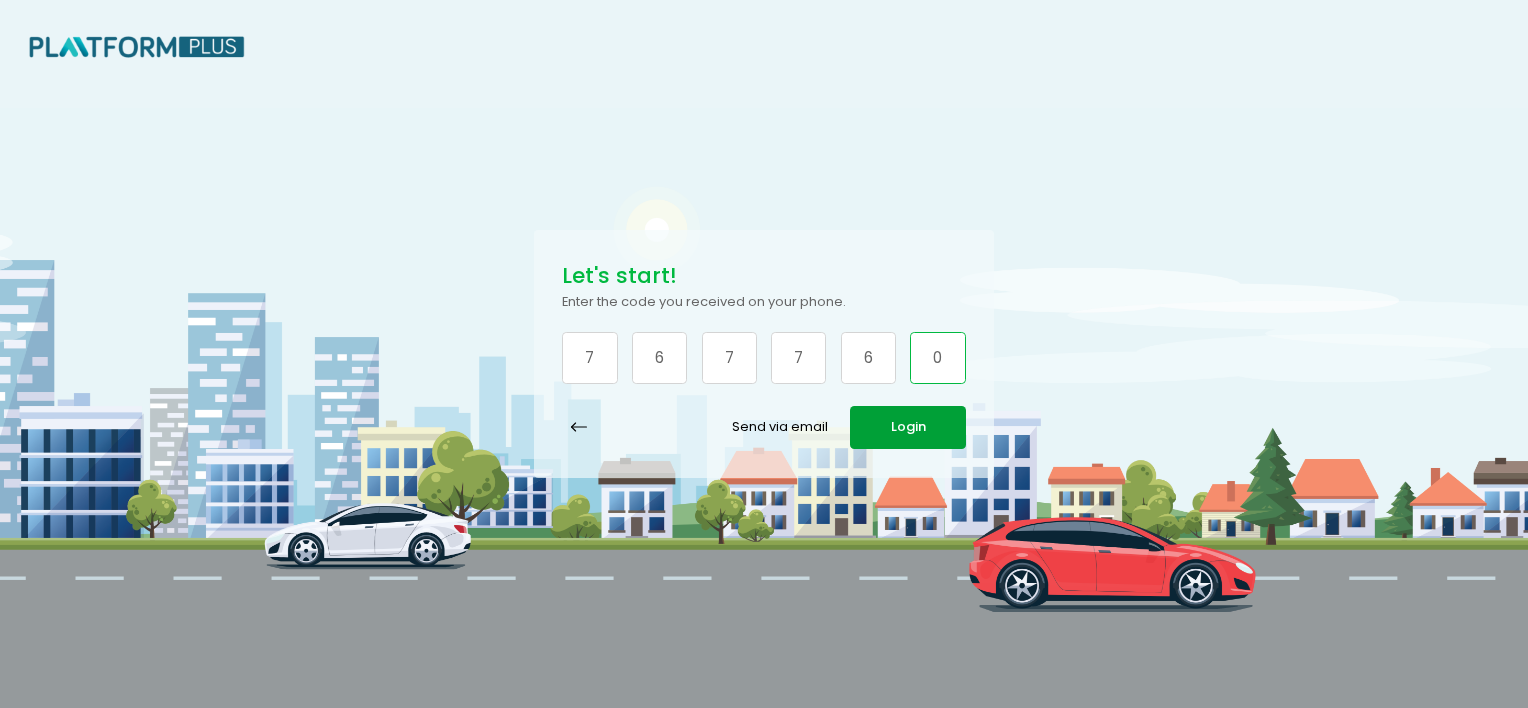type on "0" 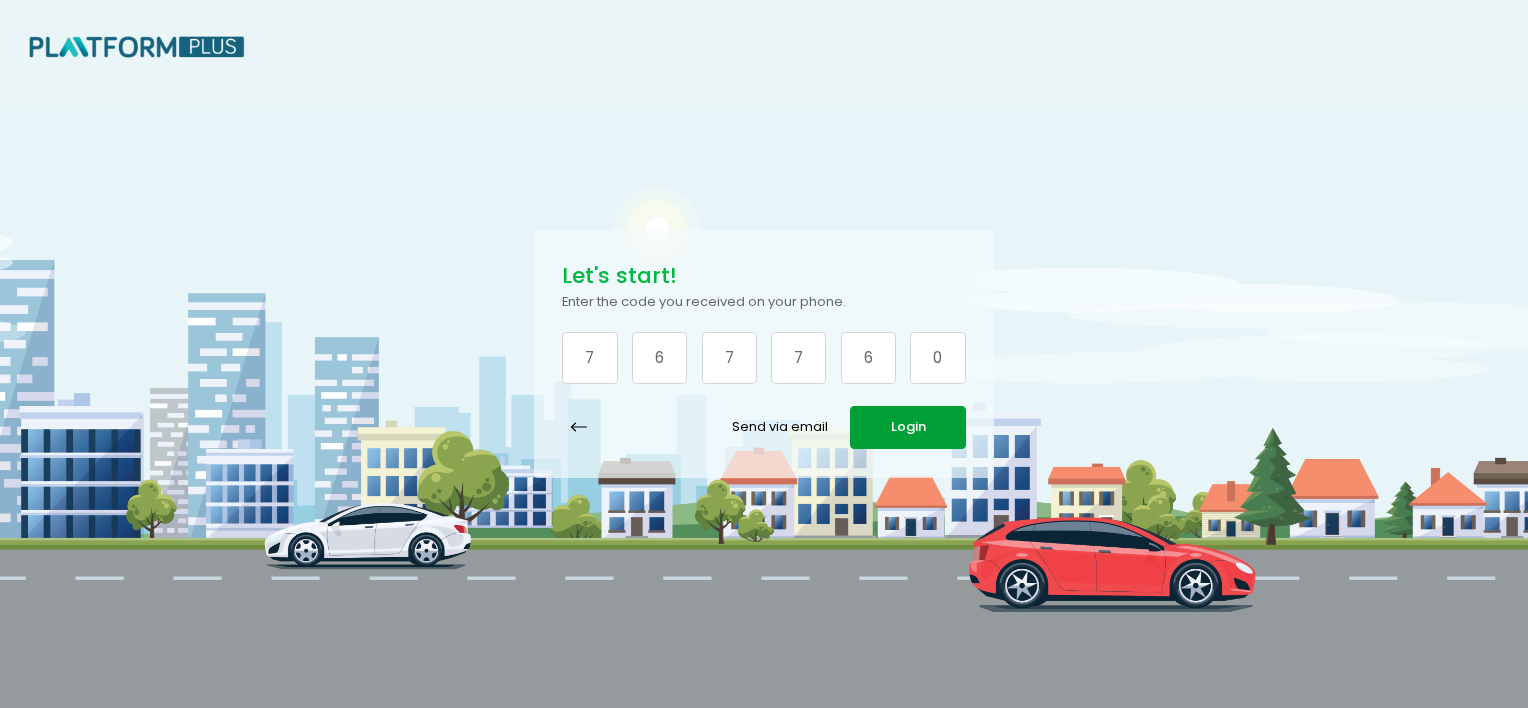 click on "Login" at bounding box center [907, 427] 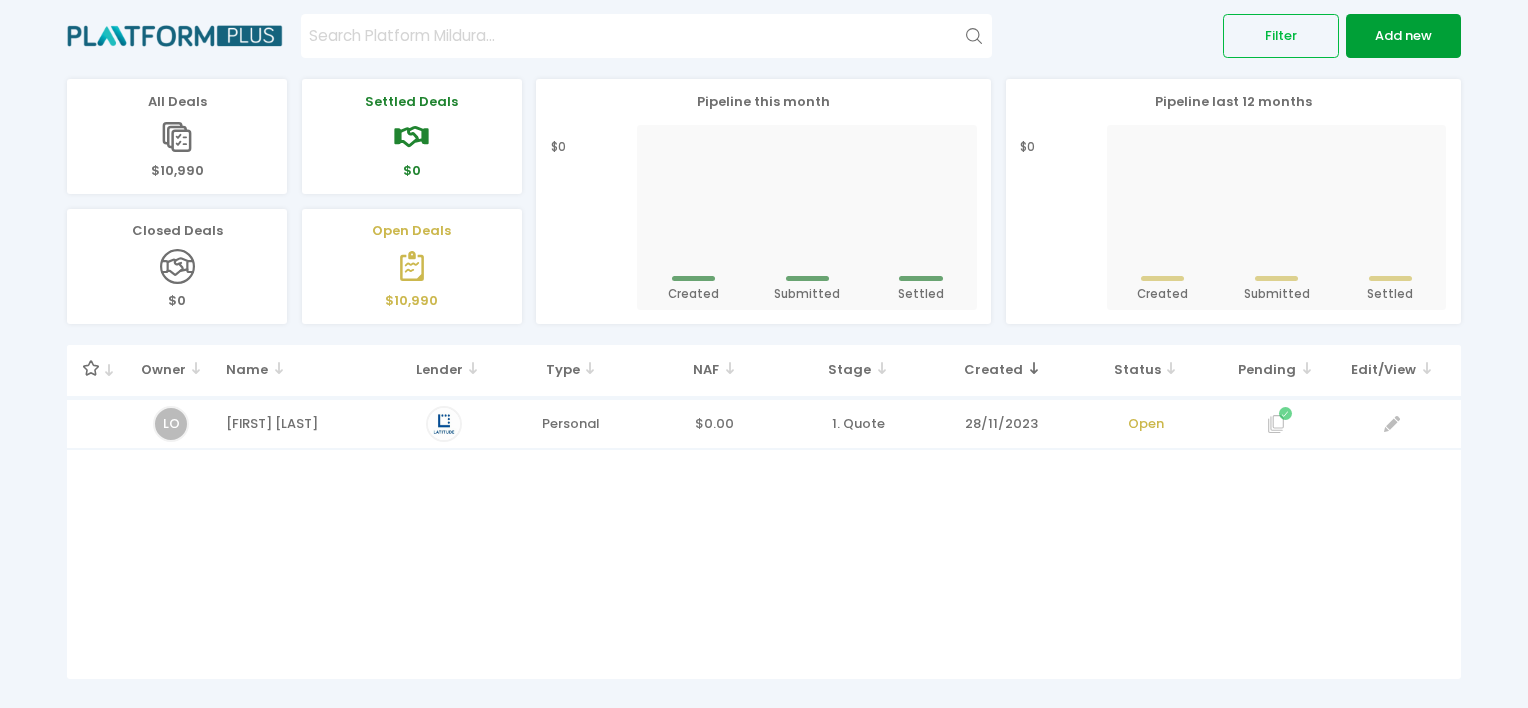 click on "Add new" at bounding box center [1403, 35] 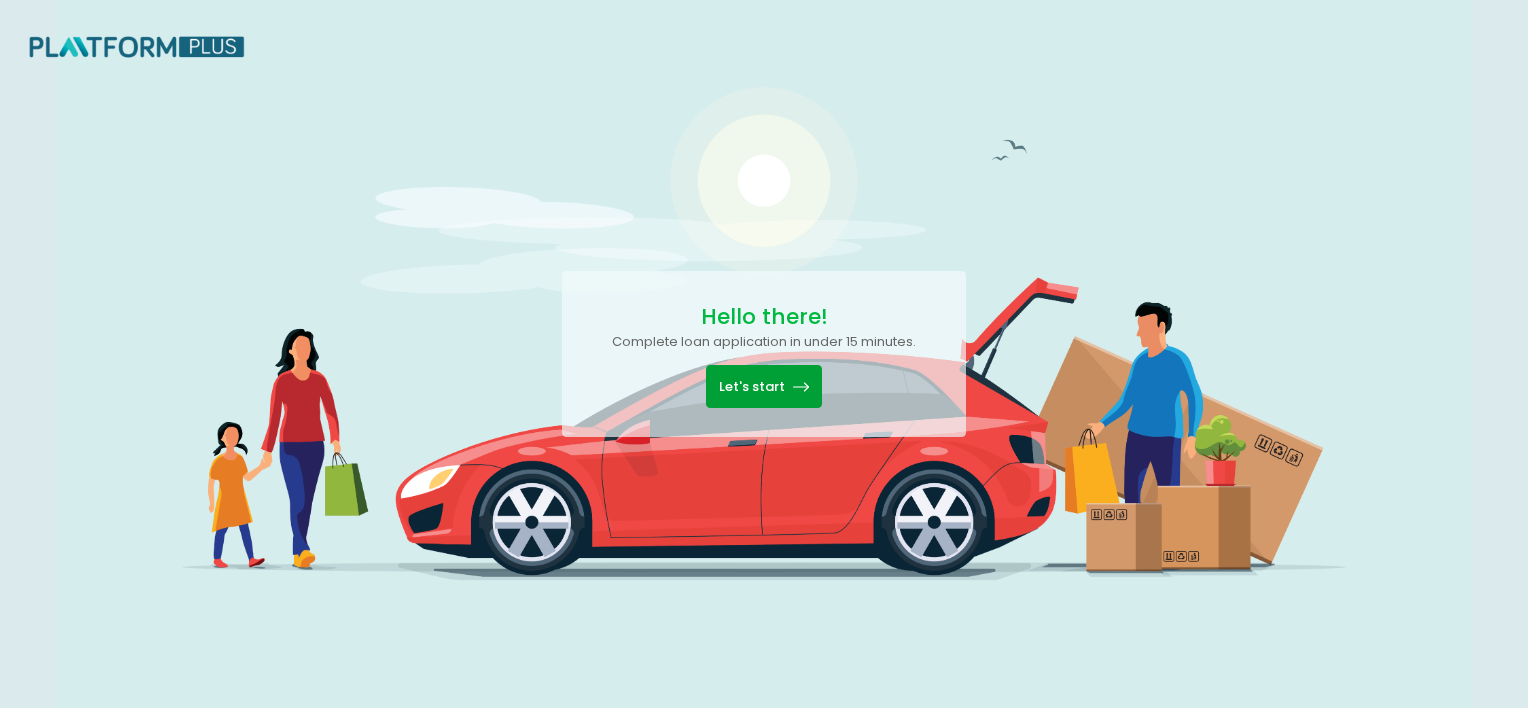 click on "Let's start" at bounding box center [763, 386] 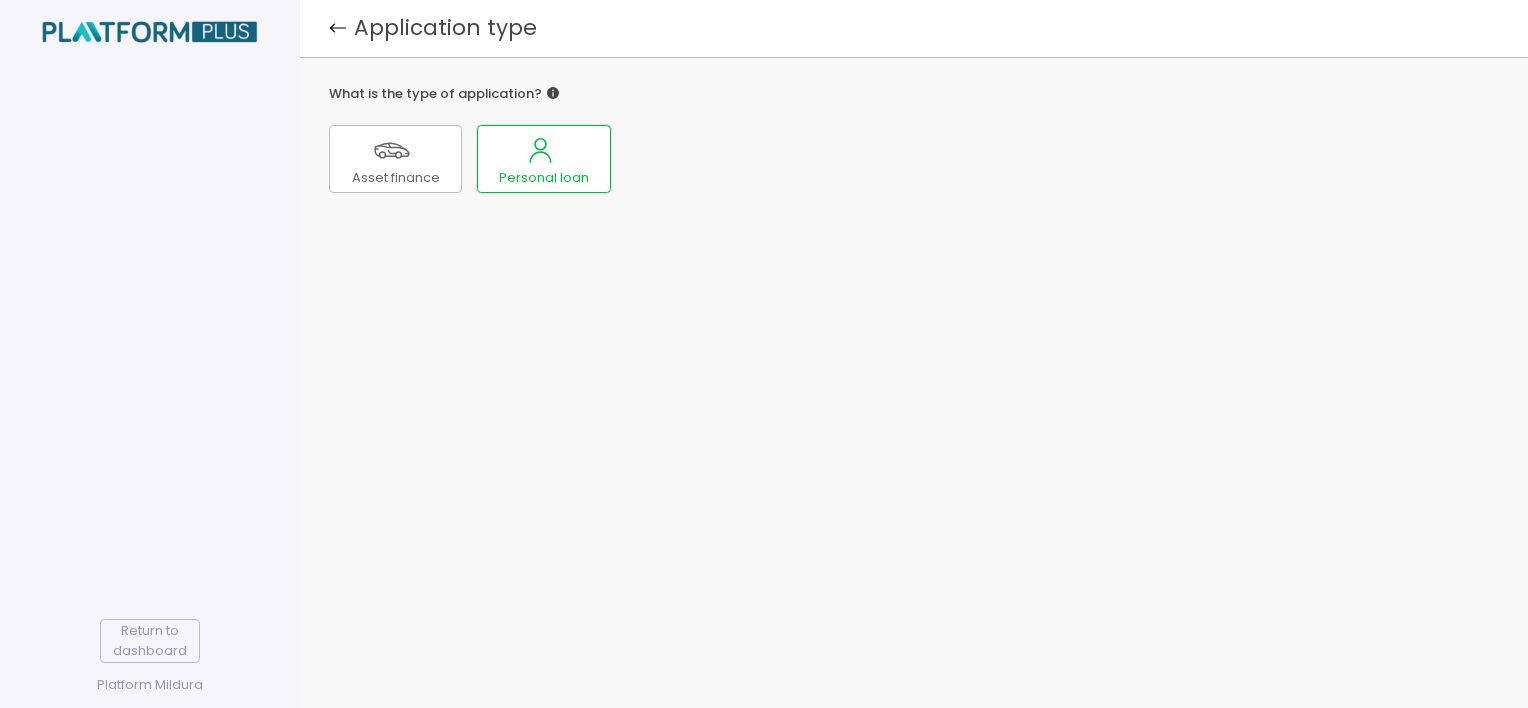 click at bounding box center [392, 150] 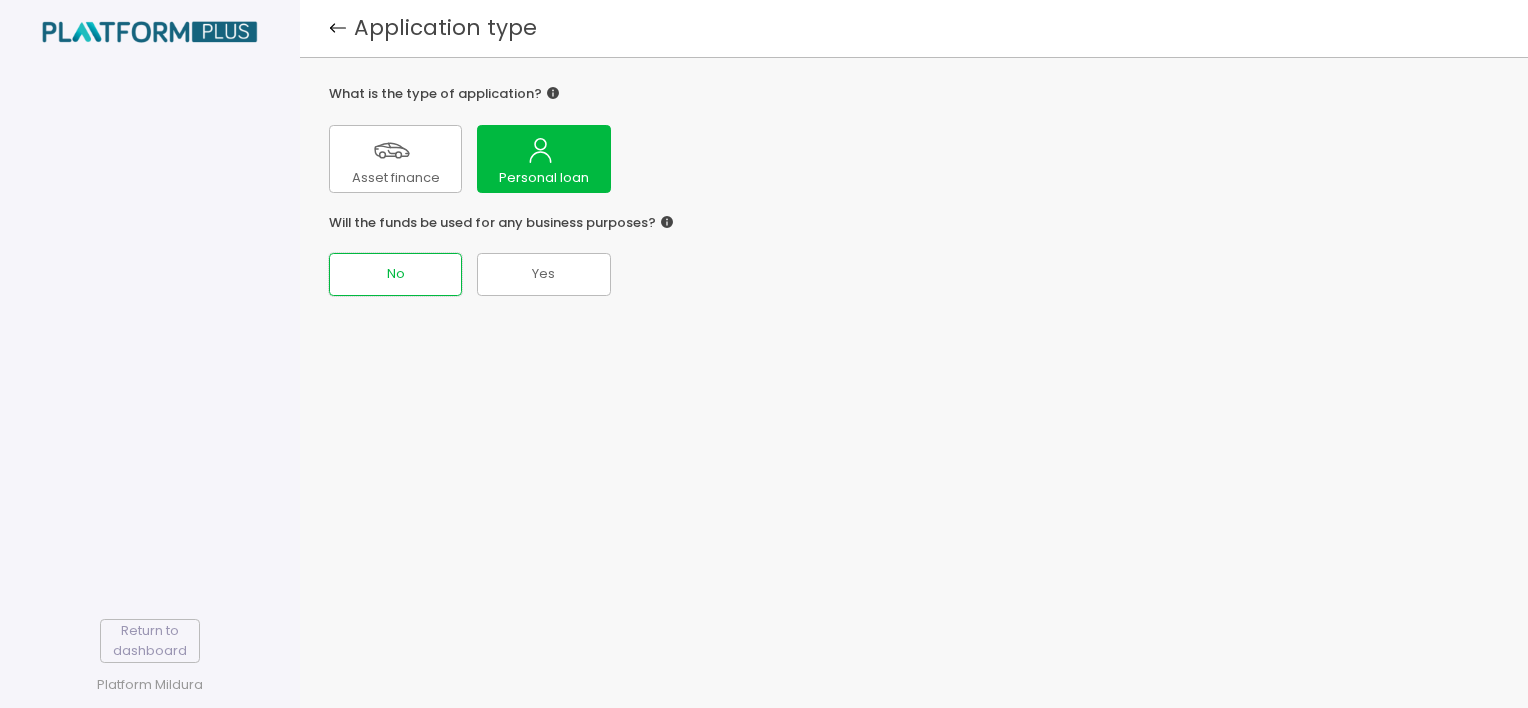 click on "No" at bounding box center [396, 274] 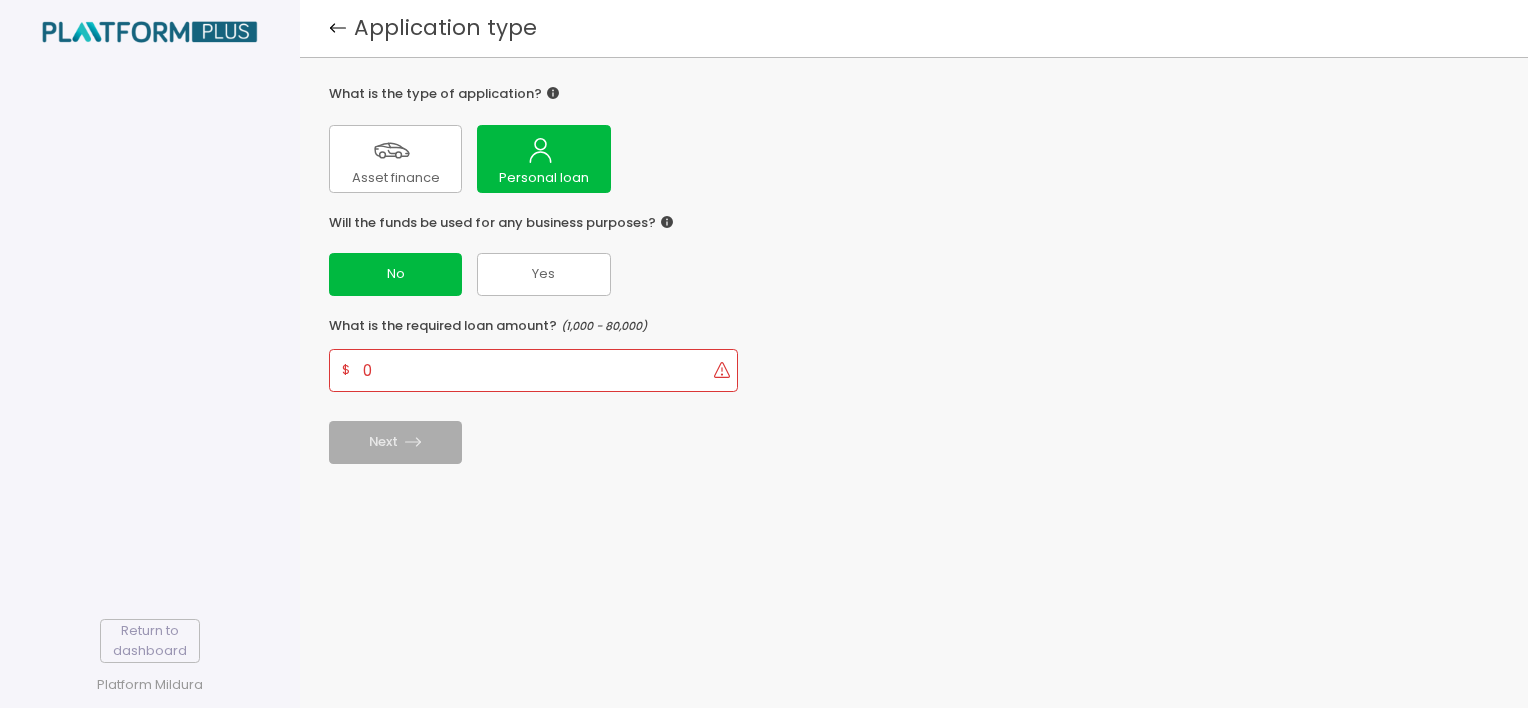 click on "0" at bounding box center (535, 370) 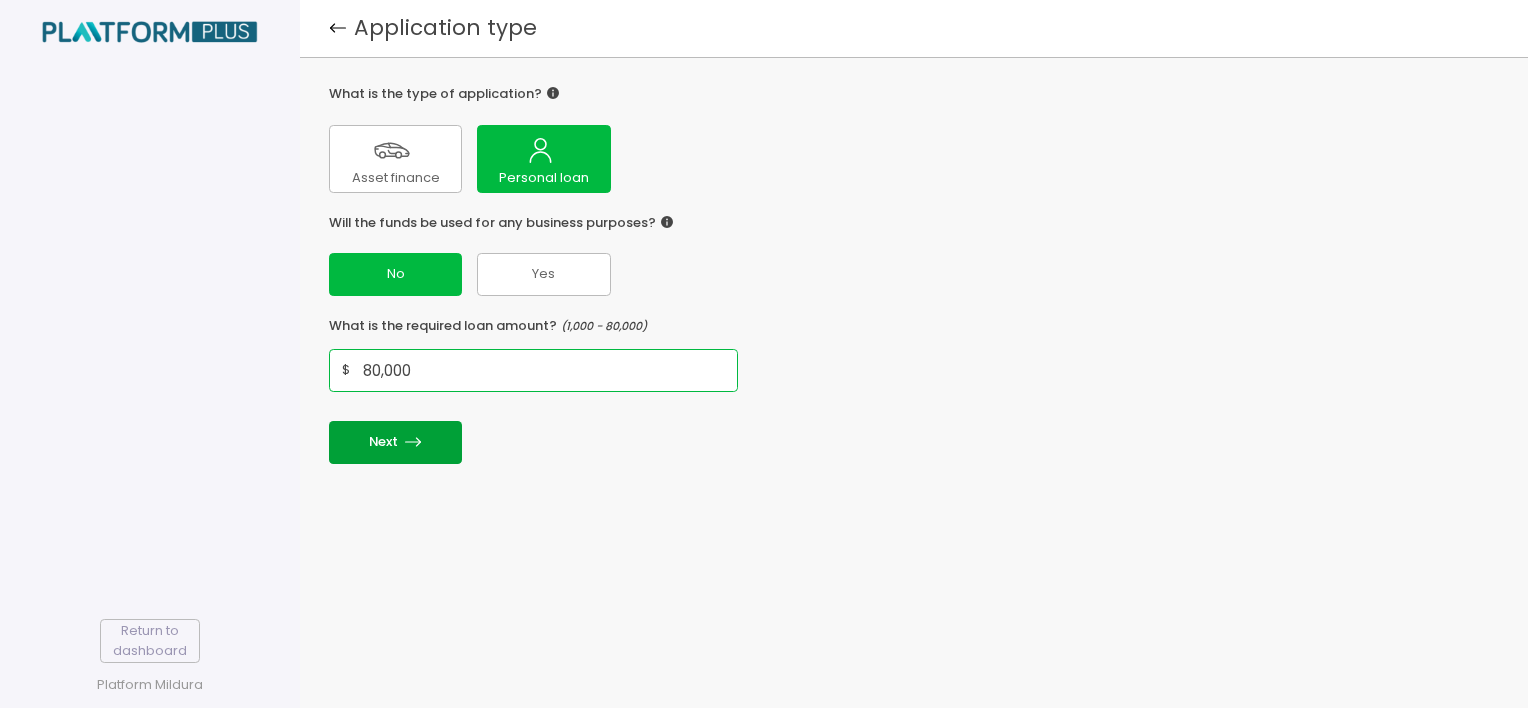 type on "80,000" 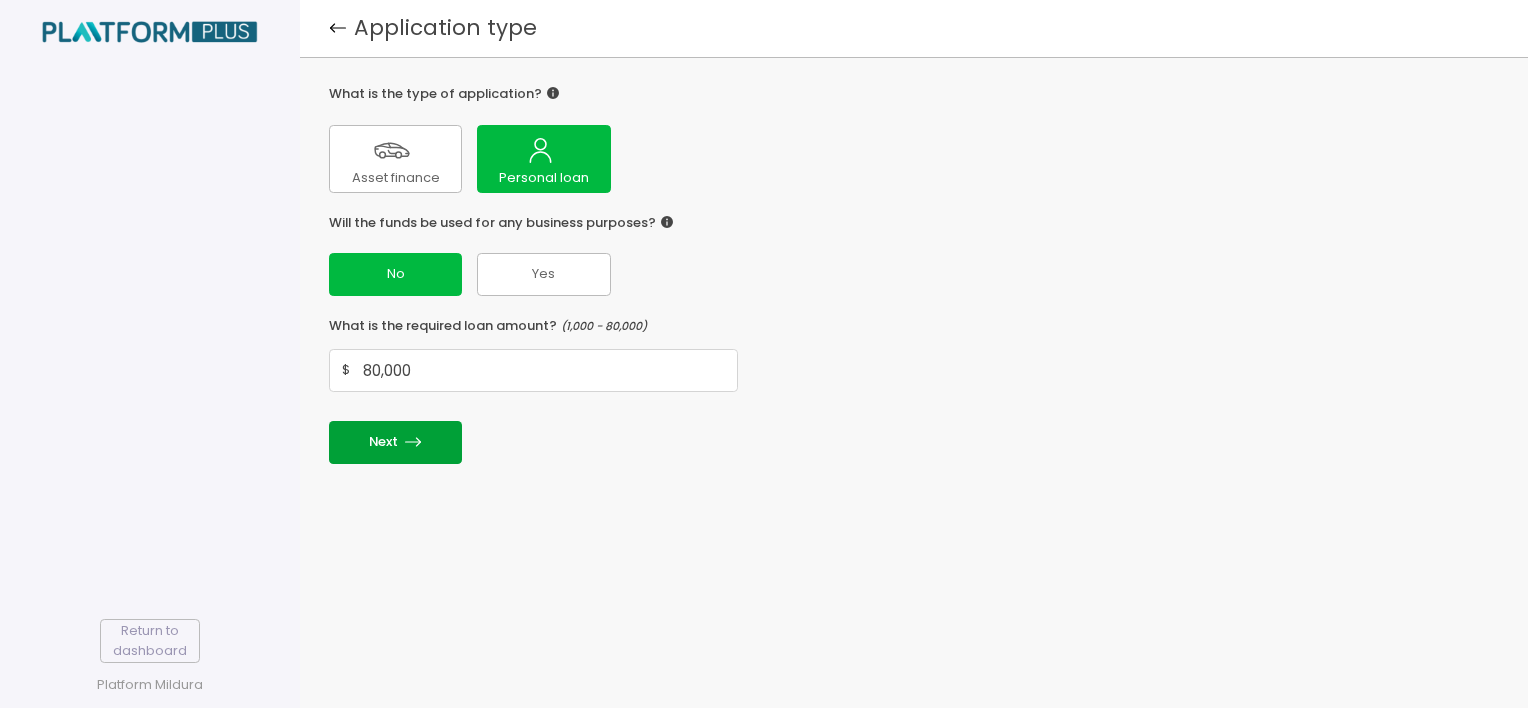 click on "Next" at bounding box center [395, 442] 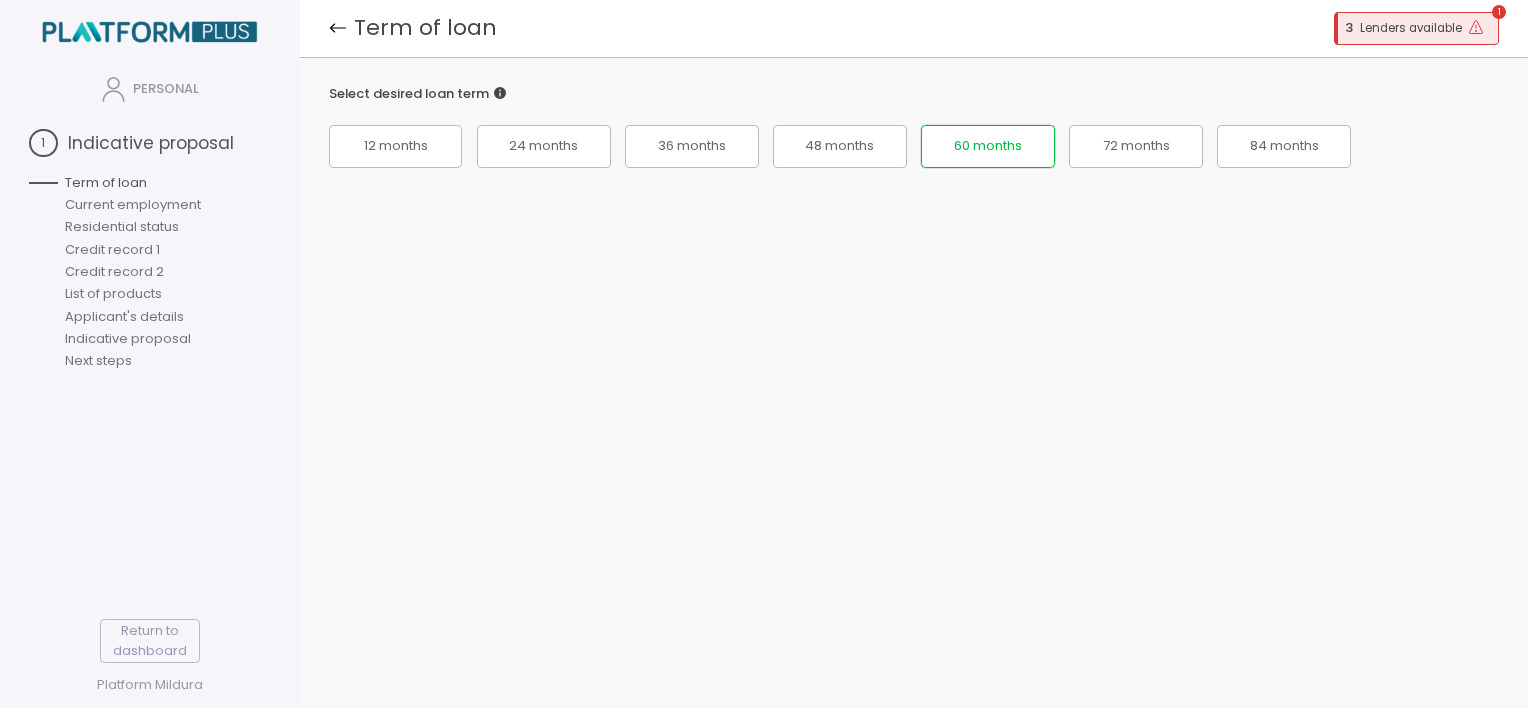 click on "60 months" at bounding box center [396, 146] 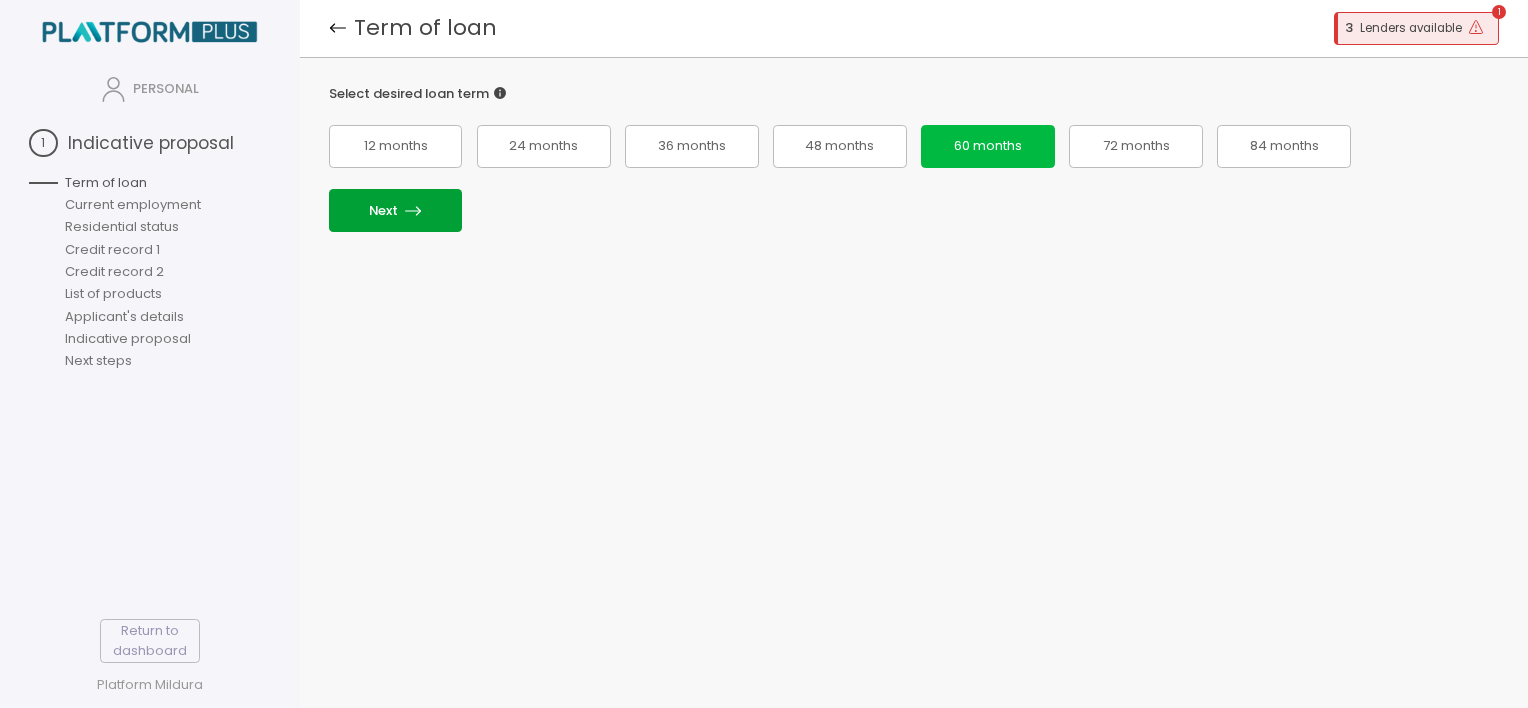 click on "Next" at bounding box center [395, 210] 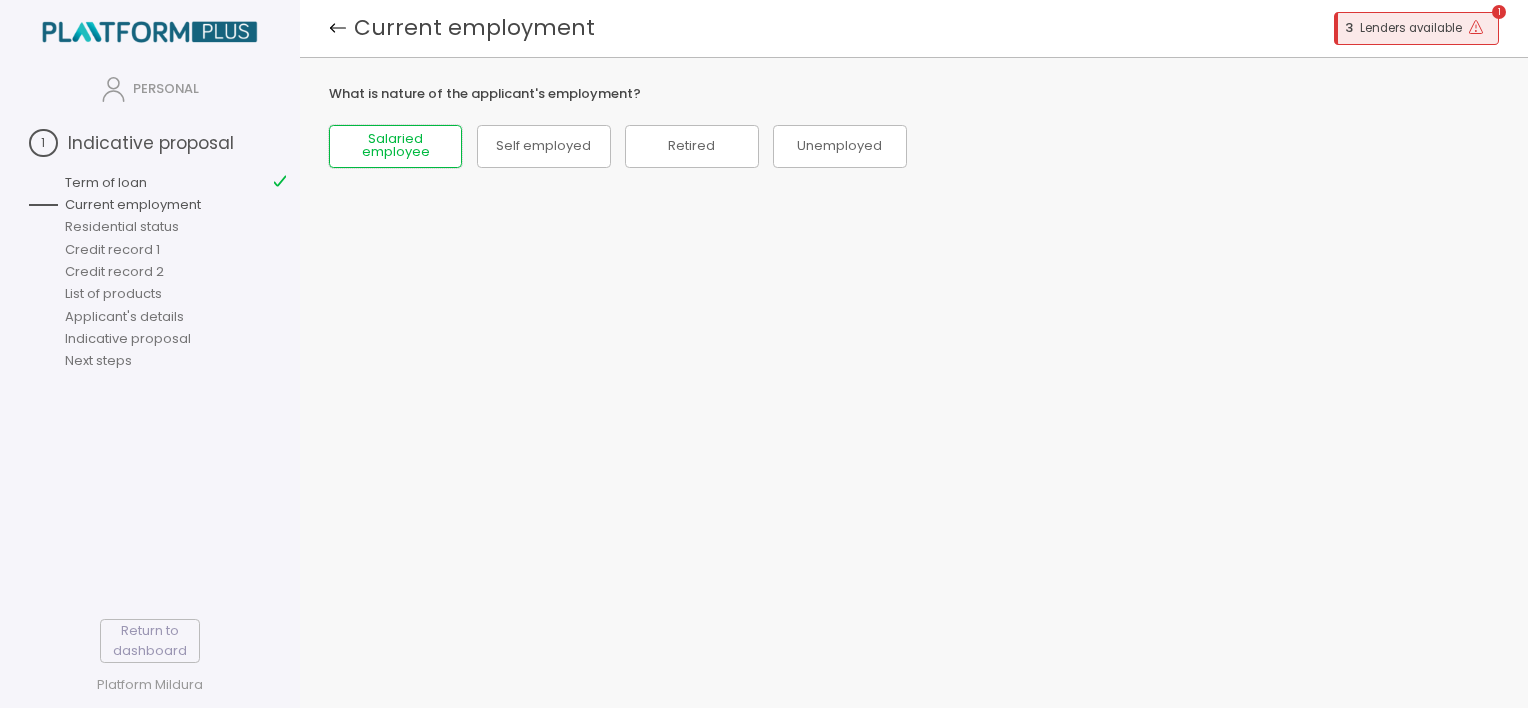 click on "Salaried employee" at bounding box center (395, 146) 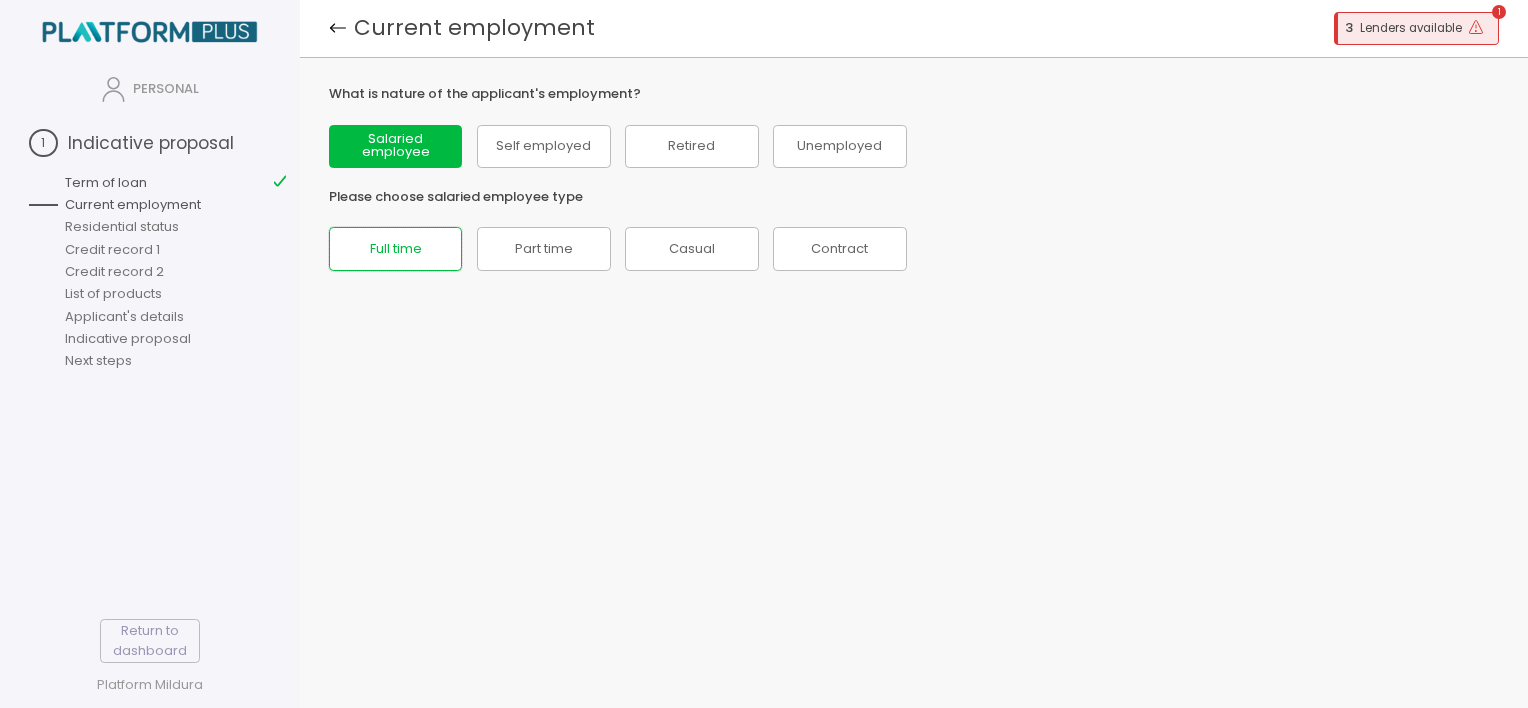 click on "Full time" at bounding box center (396, 249) 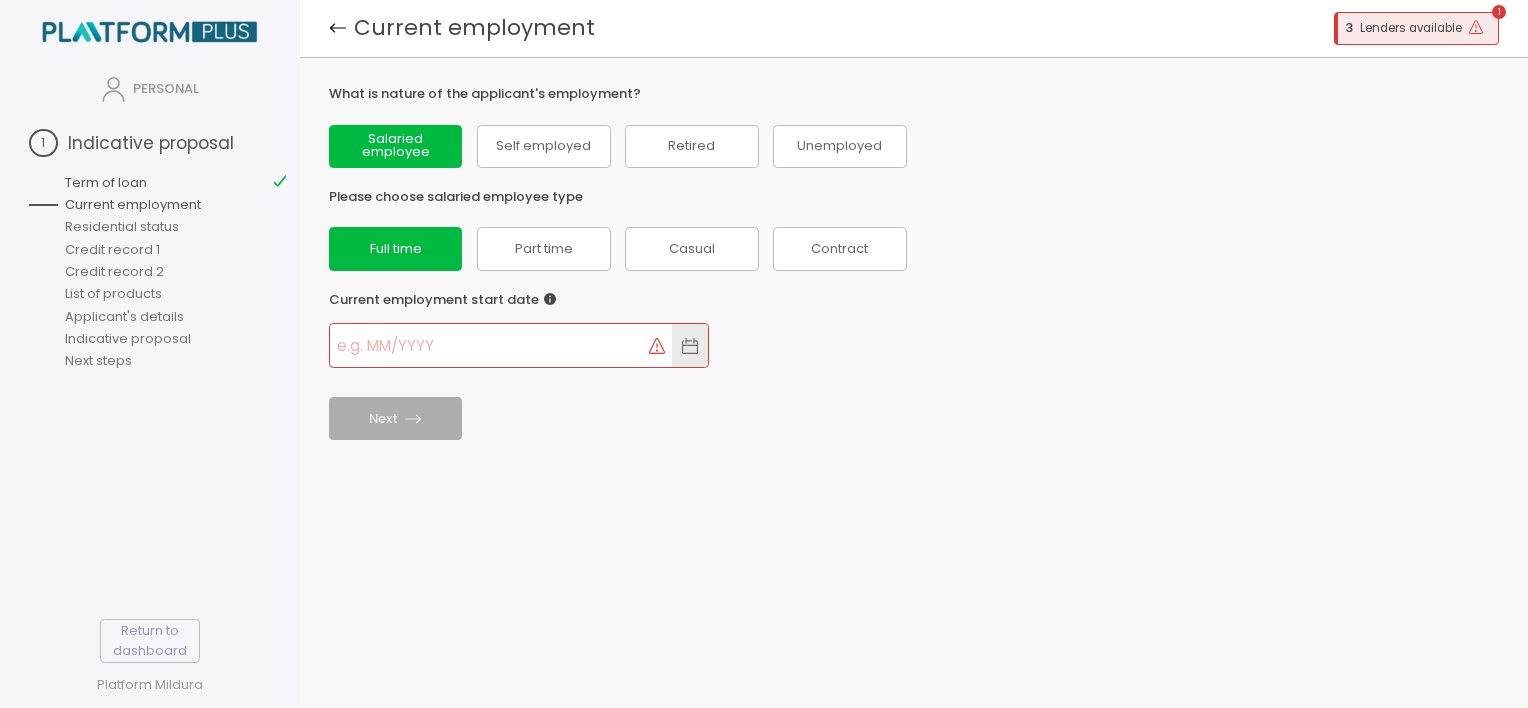 click at bounding box center [489, 345] 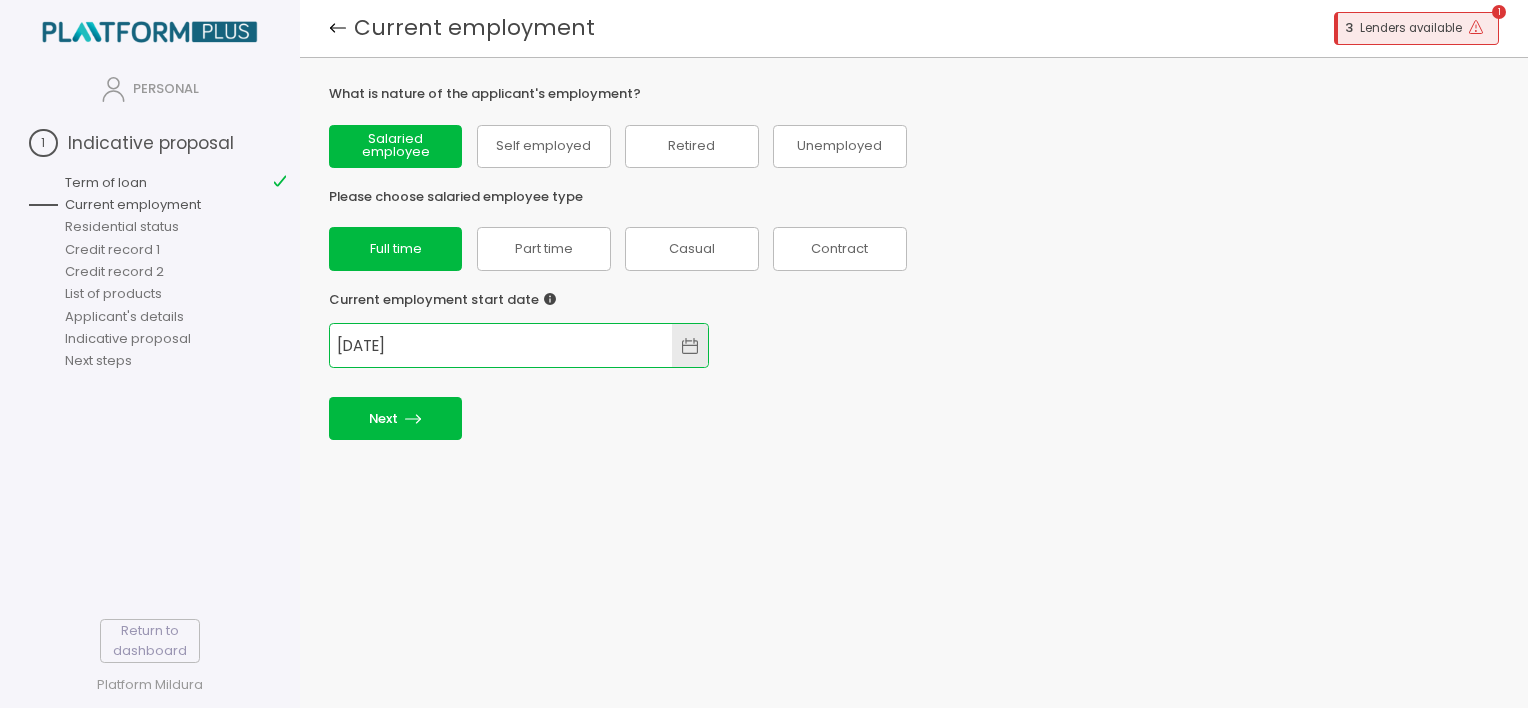 click on "[DATE]" at bounding box center [501, 345] 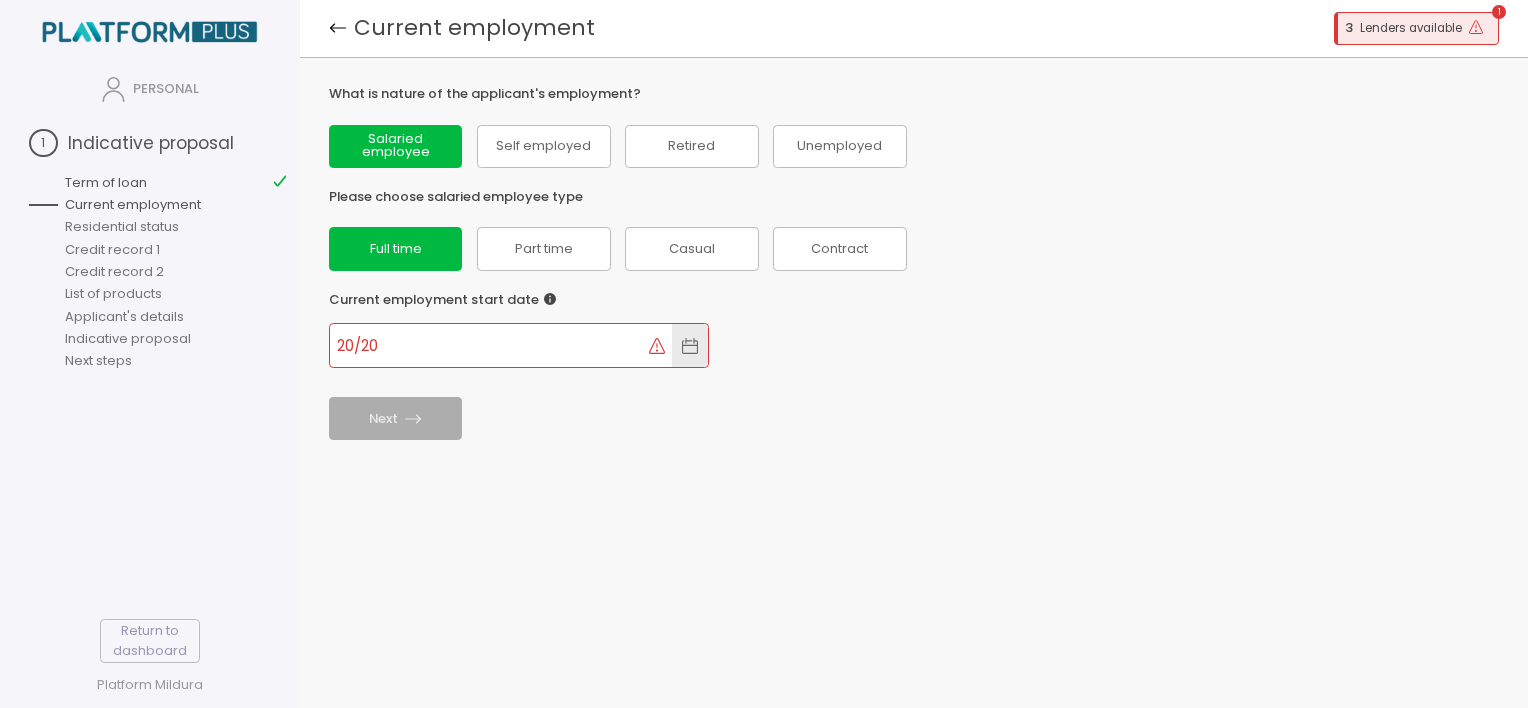 drag, startPoint x: 337, startPoint y: 344, endPoint x: 403, endPoint y: 333, distance: 66.910385 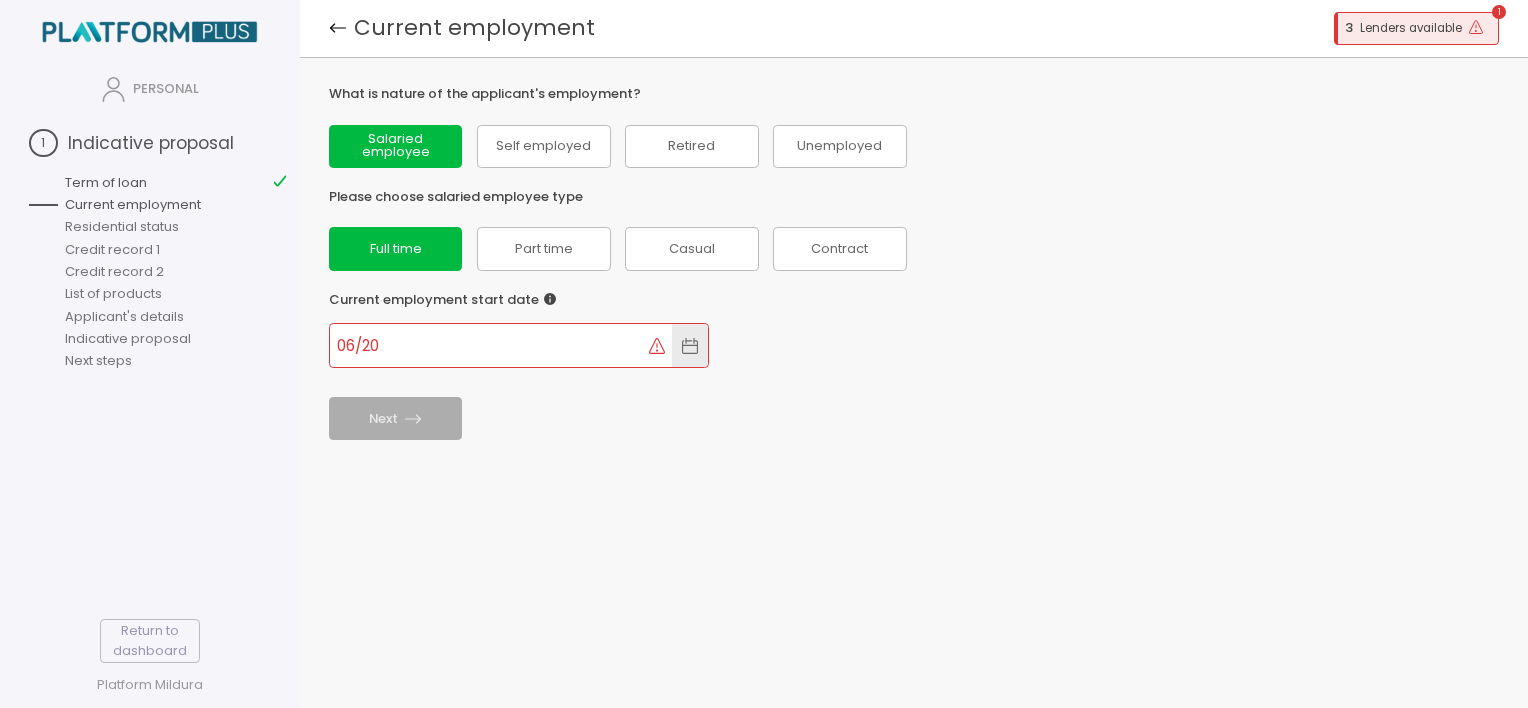 click on "Next" at bounding box center (914, 418) 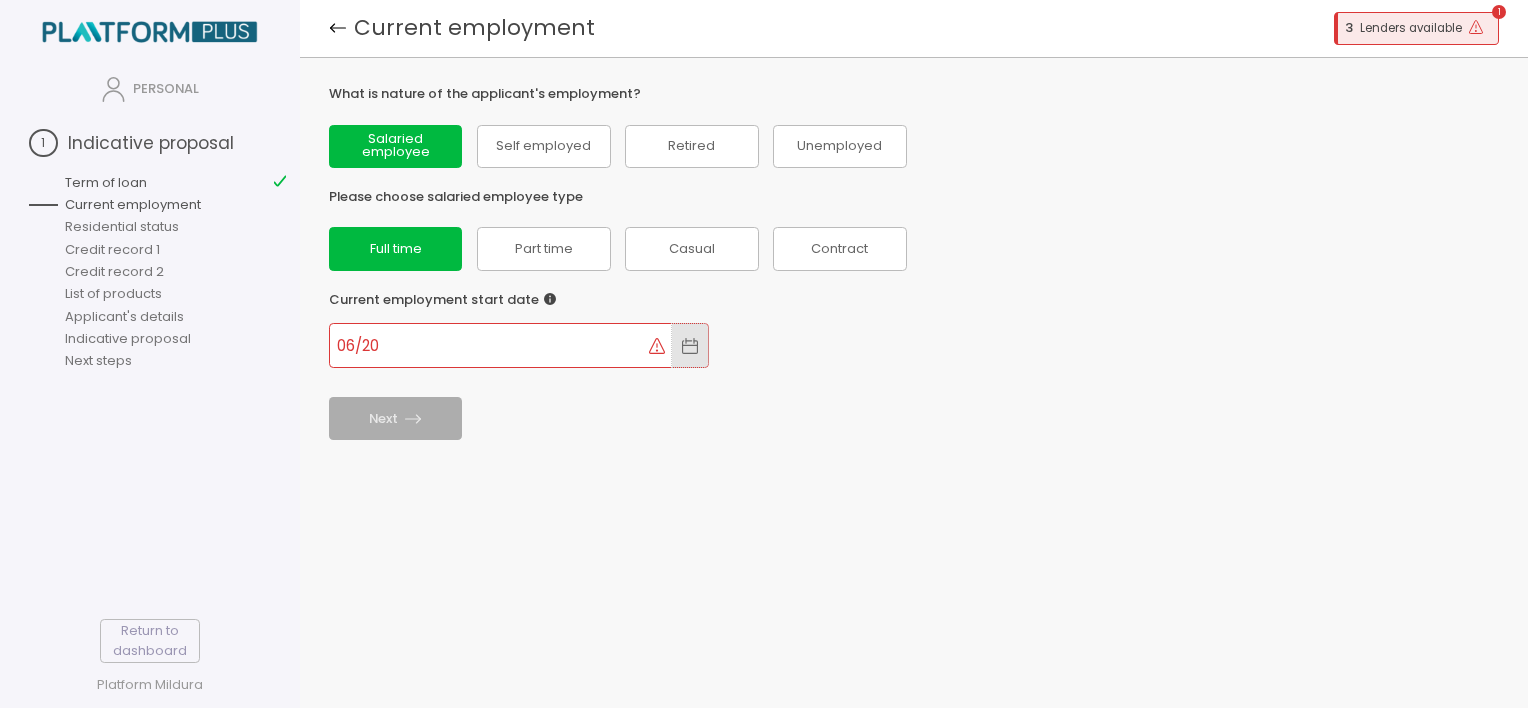 click at bounding box center [690, 345] 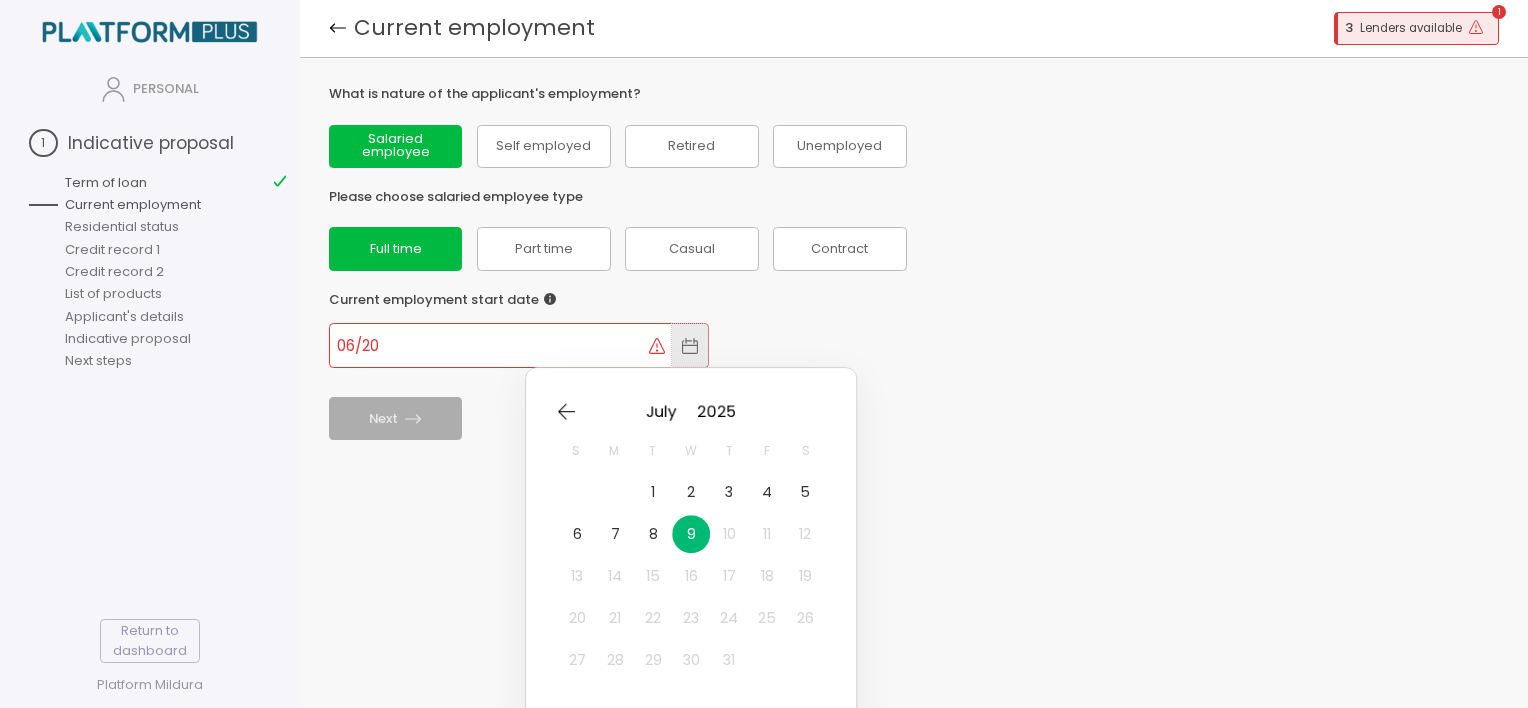 scroll, scrollTop: 955, scrollLeft: 0, axis: vertical 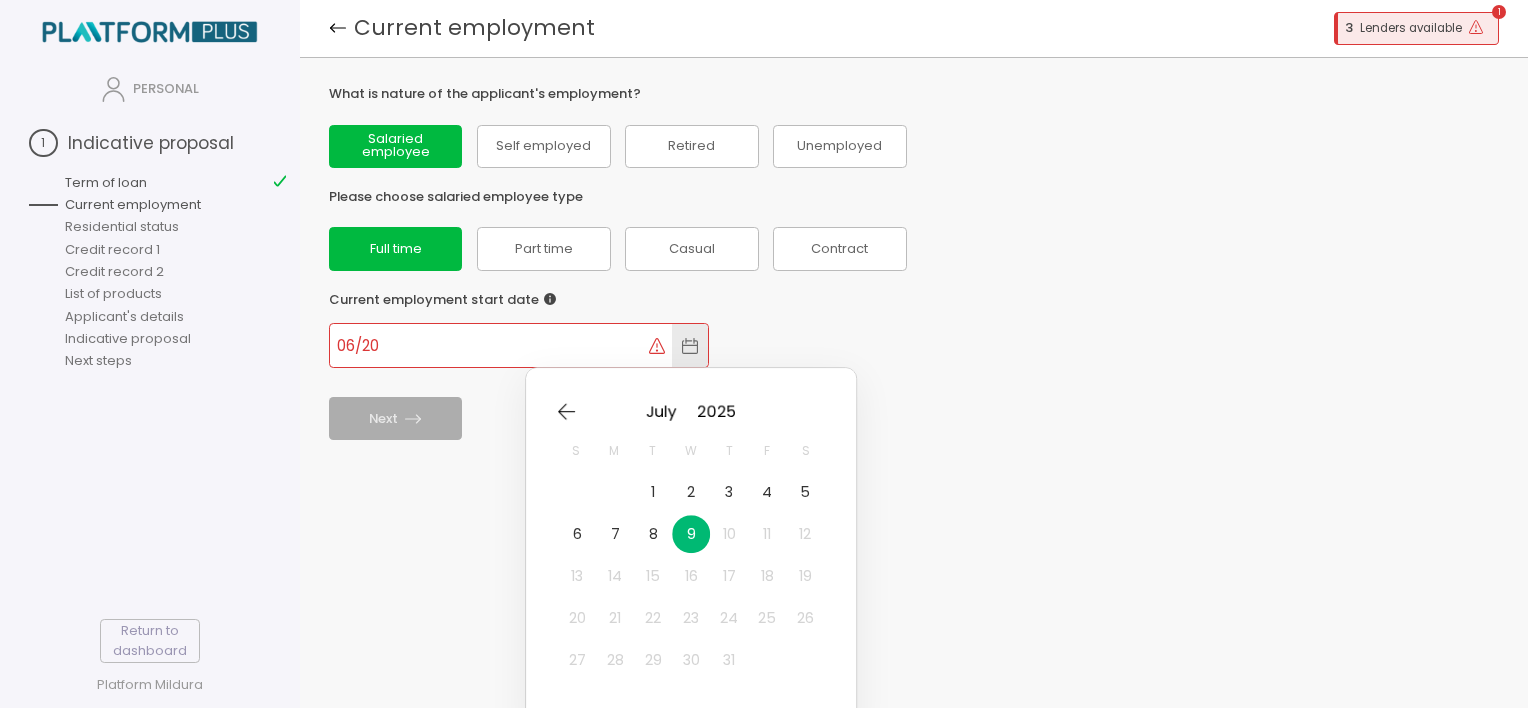 click on "06/20" at bounding box center [489, 345] 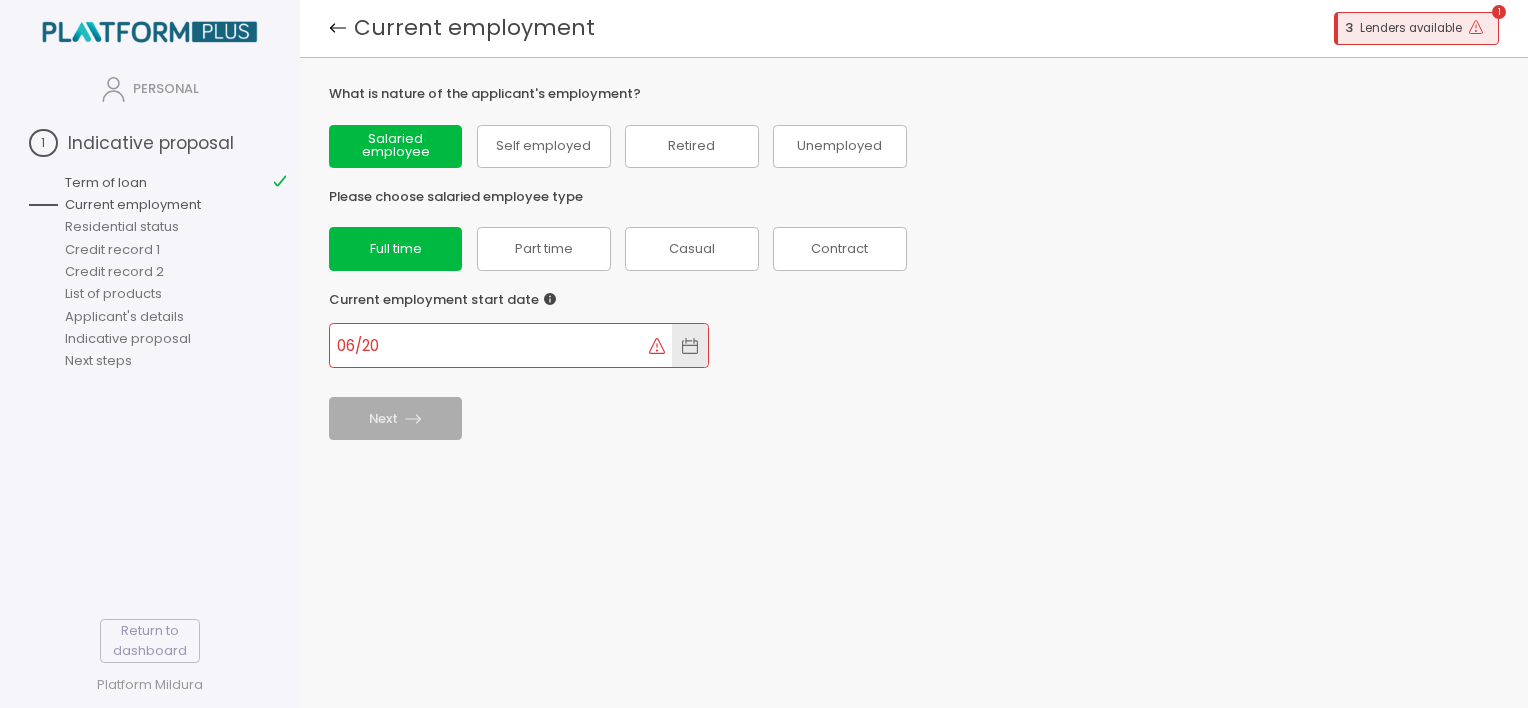 click on "06/20" at bounding box center (489, 345) 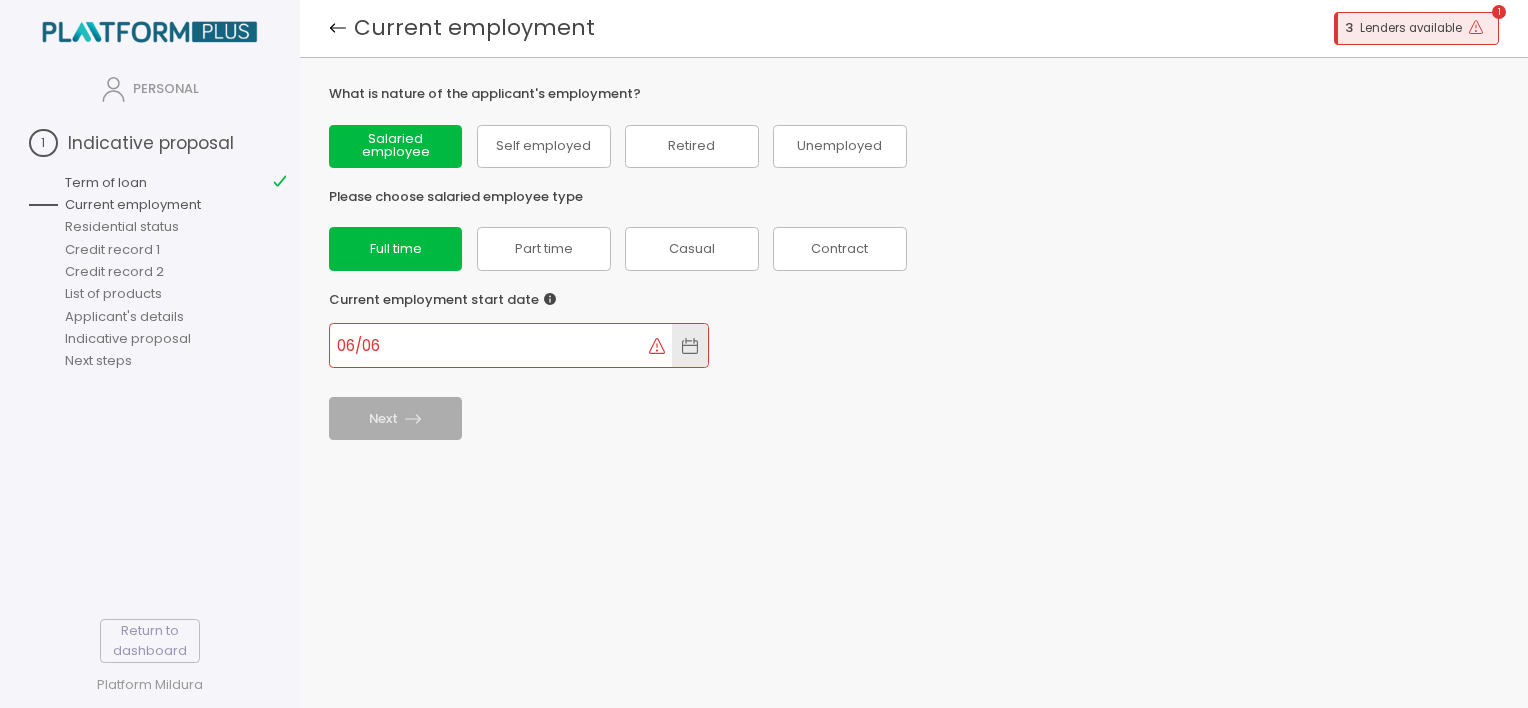 click on "Next" at bounding box center [914, 418] 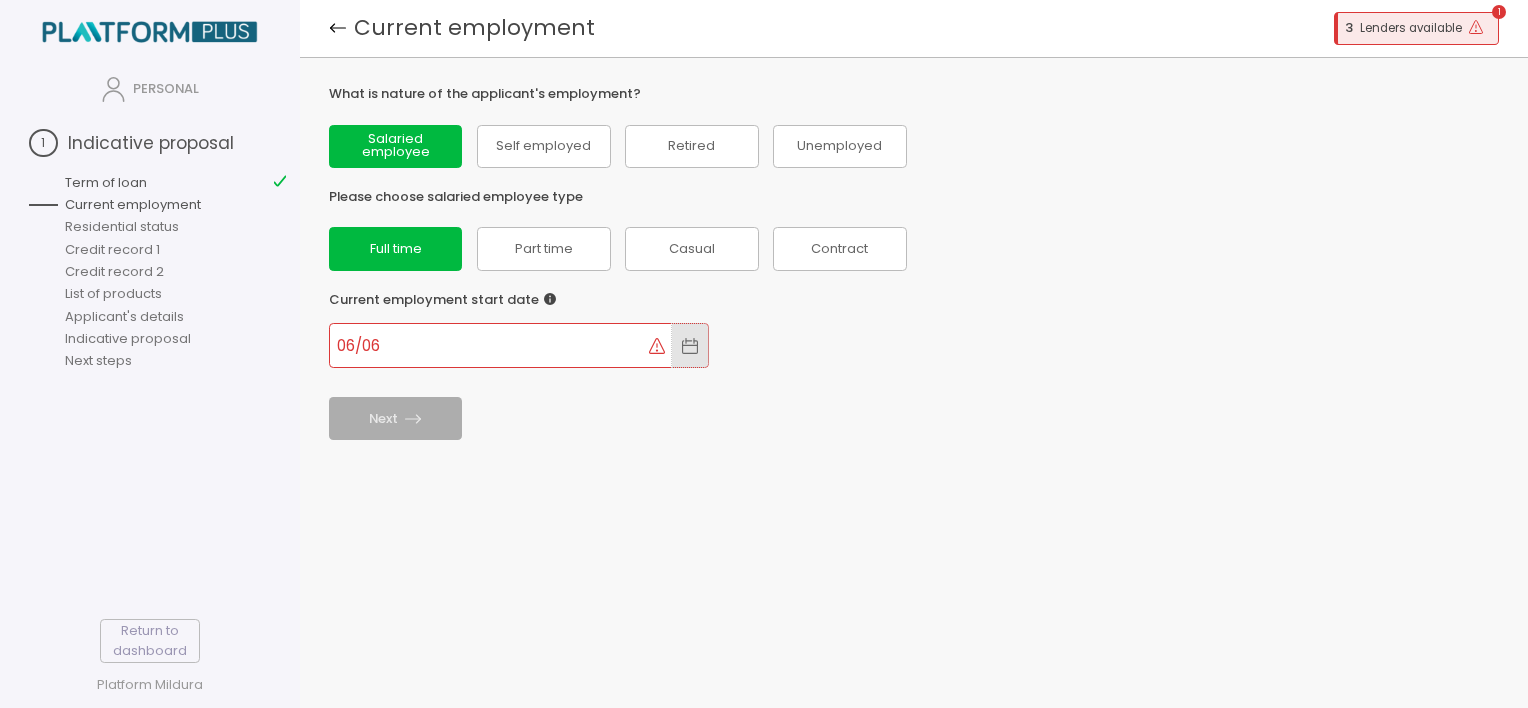 click at bounding box center [690, 347] 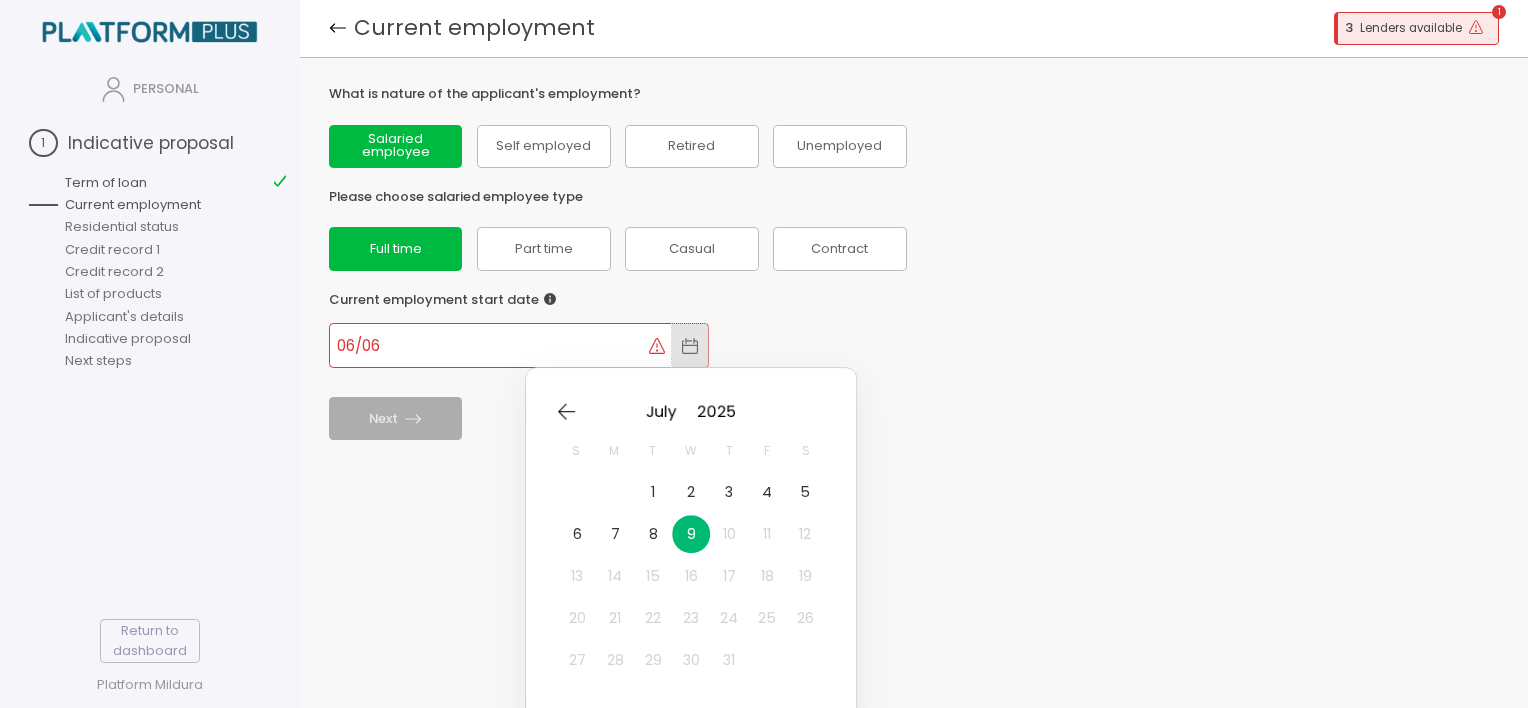 scroll, scrollTop: 955, scrollLeft: 0, axis: vertical 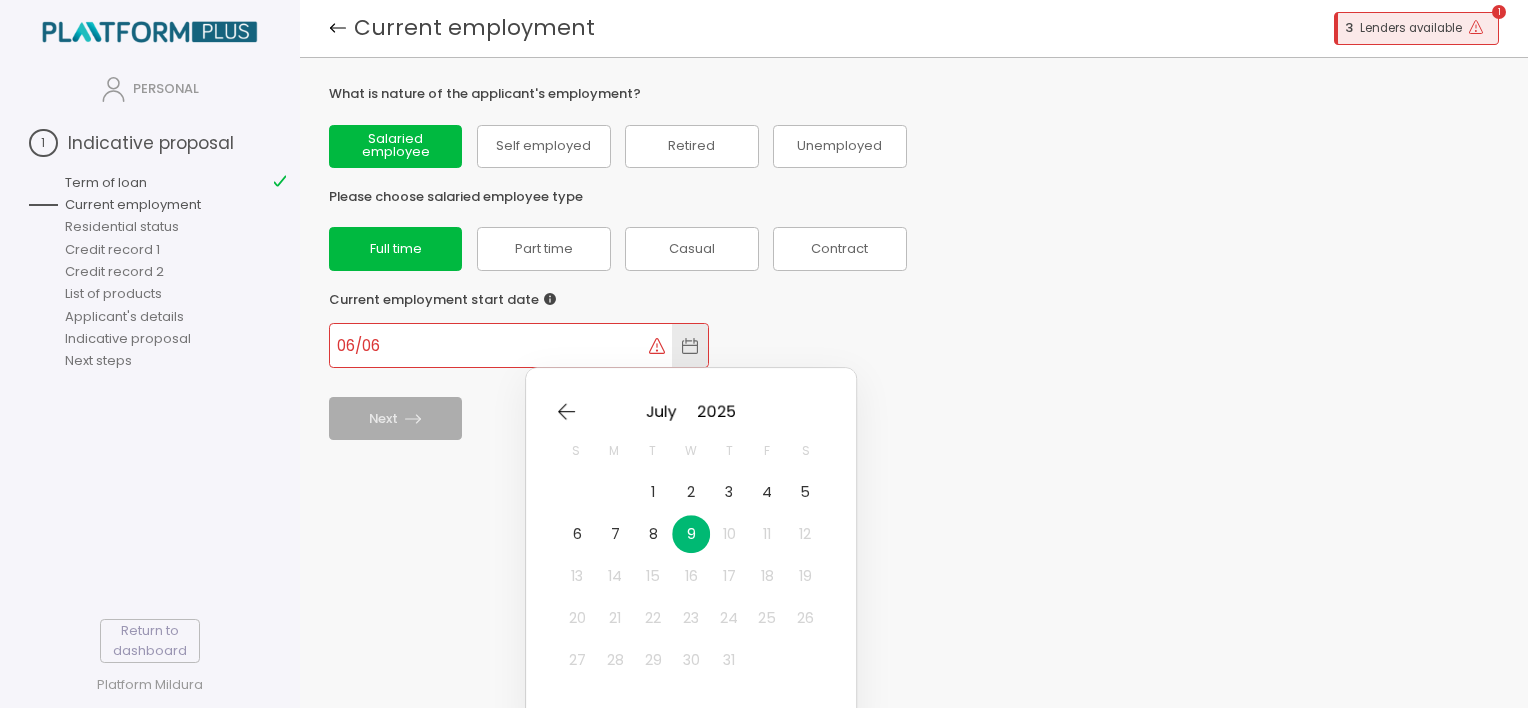 drag, startPoint x: 361, startPoint y: 347, endPoint x: 402, endPoint y: 352, distance: 41.303753 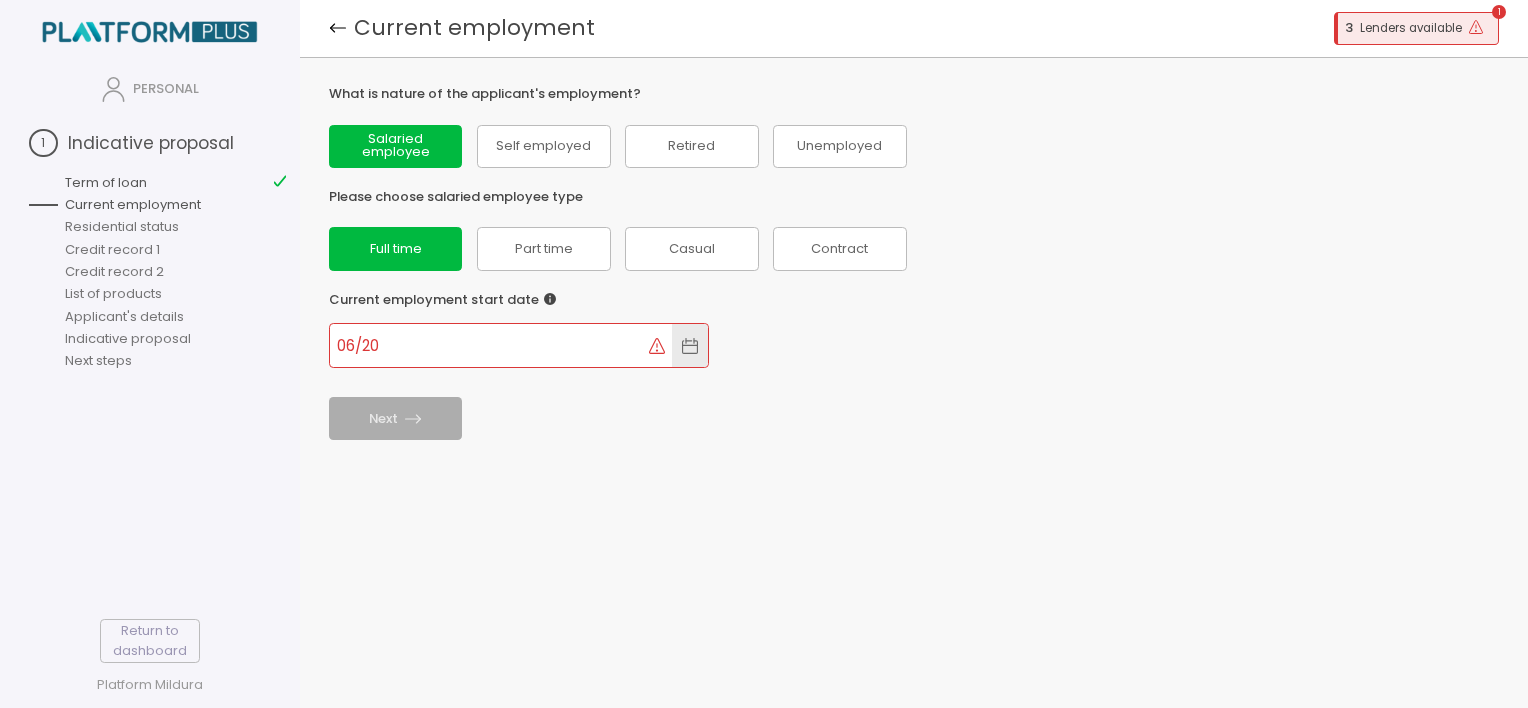 click on "Next" at bounding box center (914, 418) 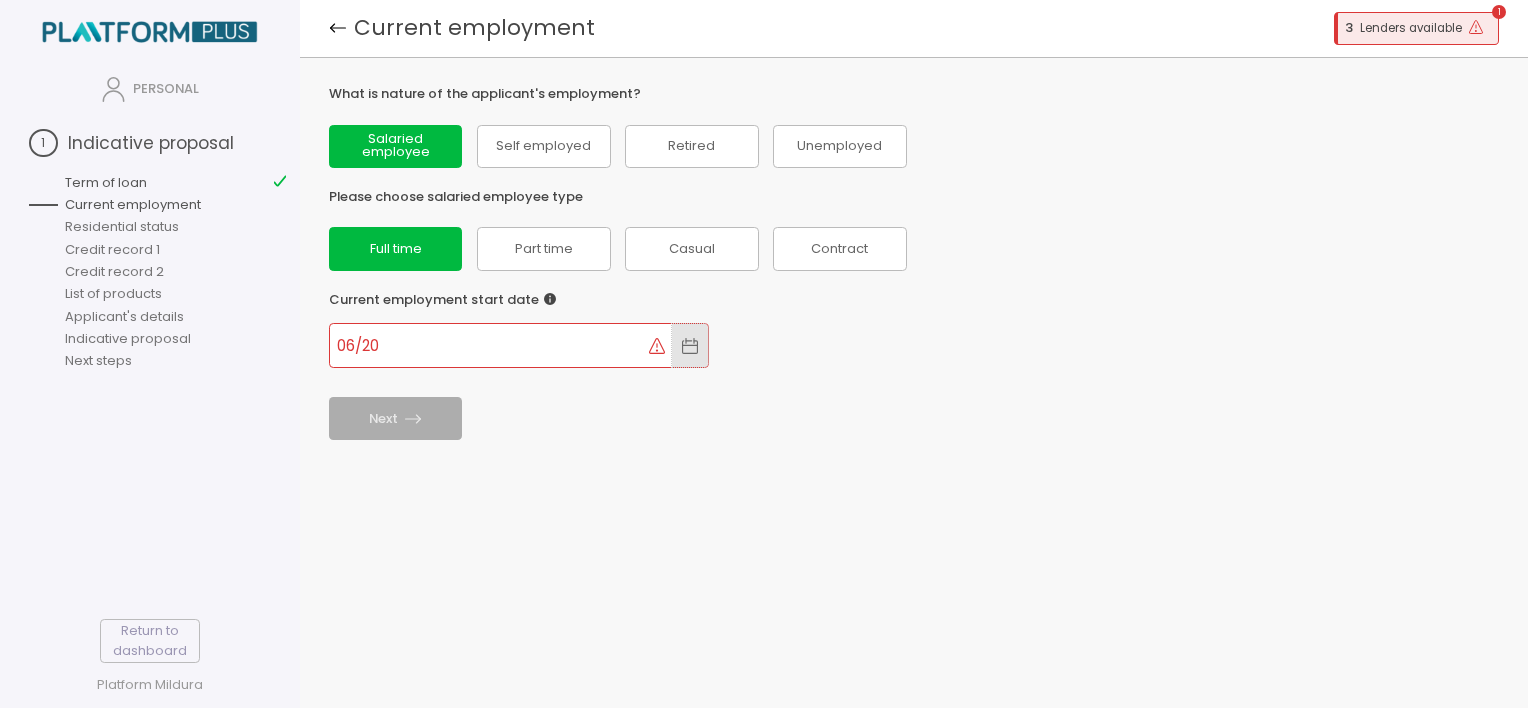 click at bounding box center (690, 345) 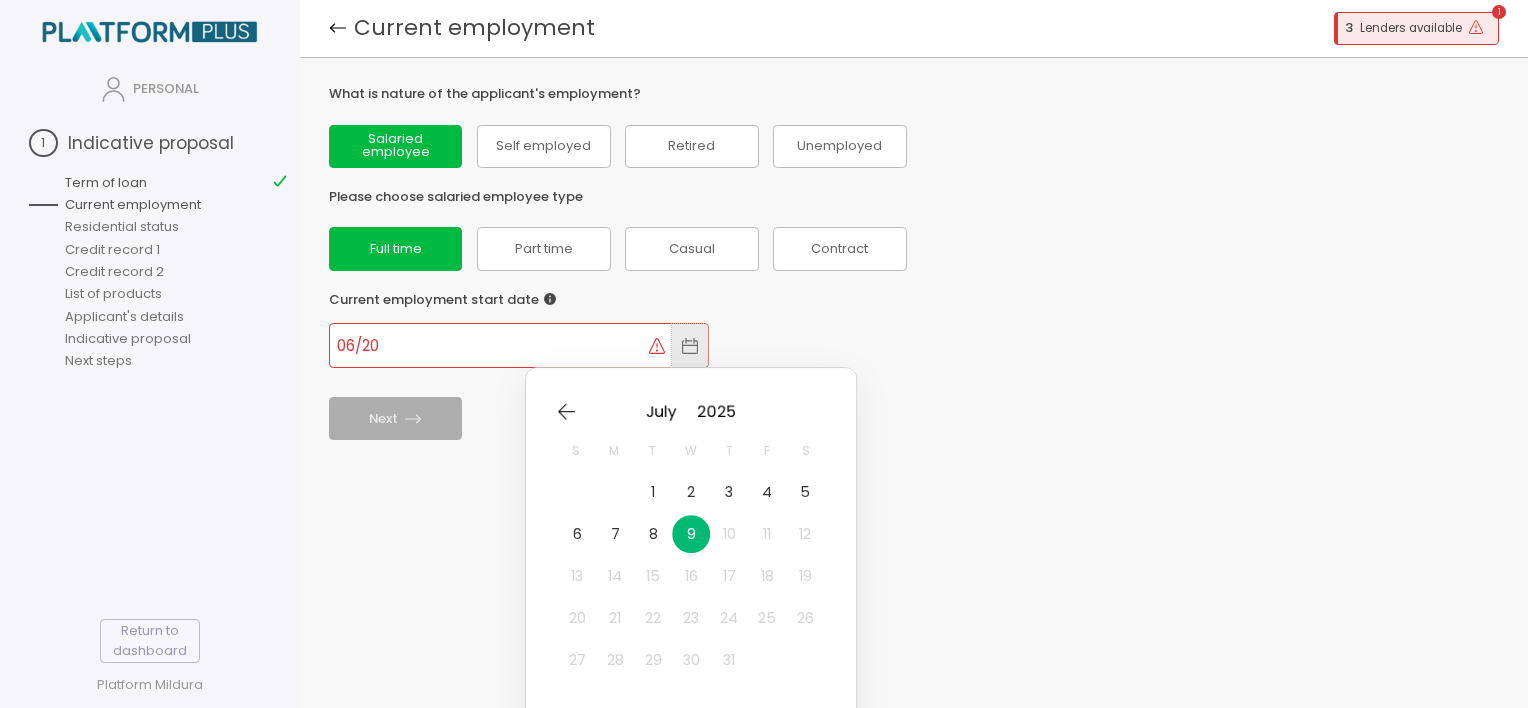 scroll, scrollTop: 955, scrollLeft: 0, axis: vertical 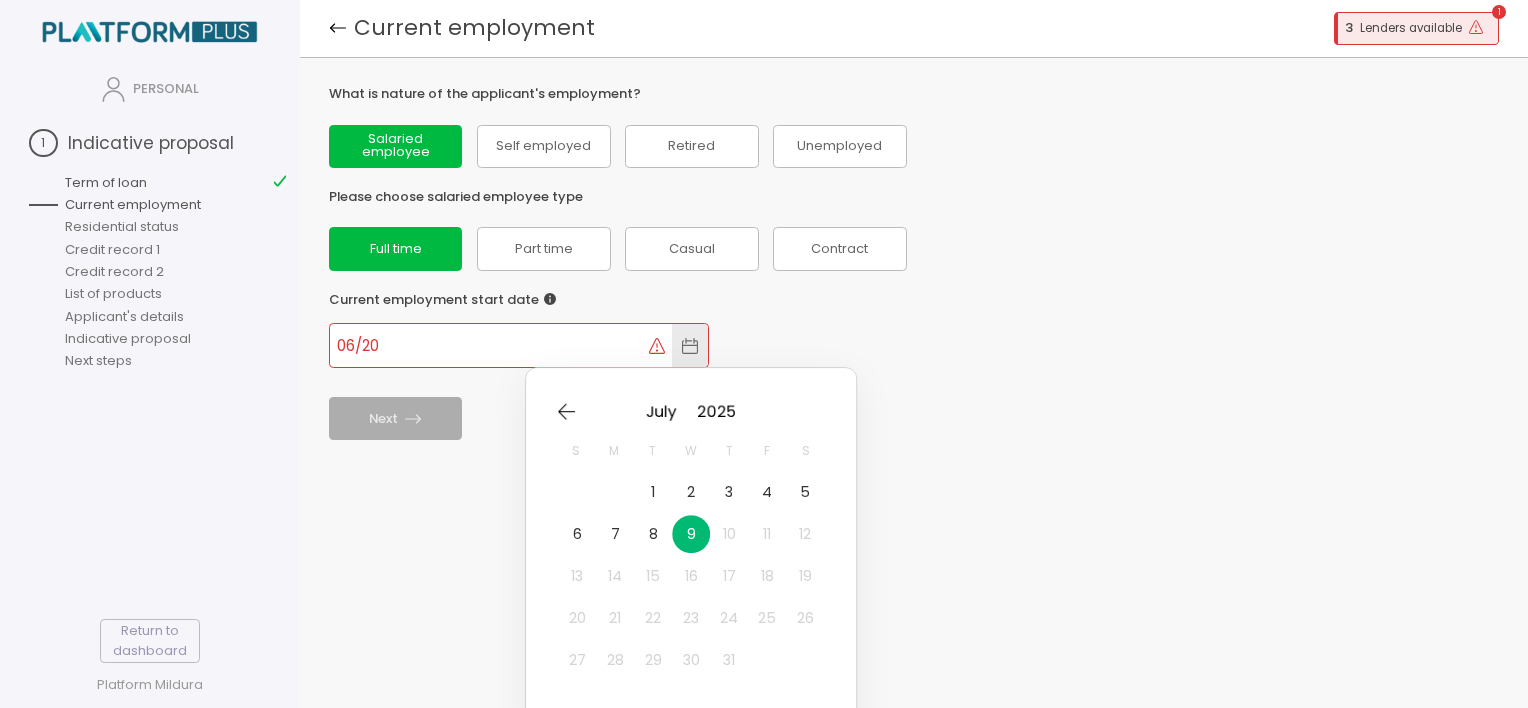 click at bounding box center (657, 346) 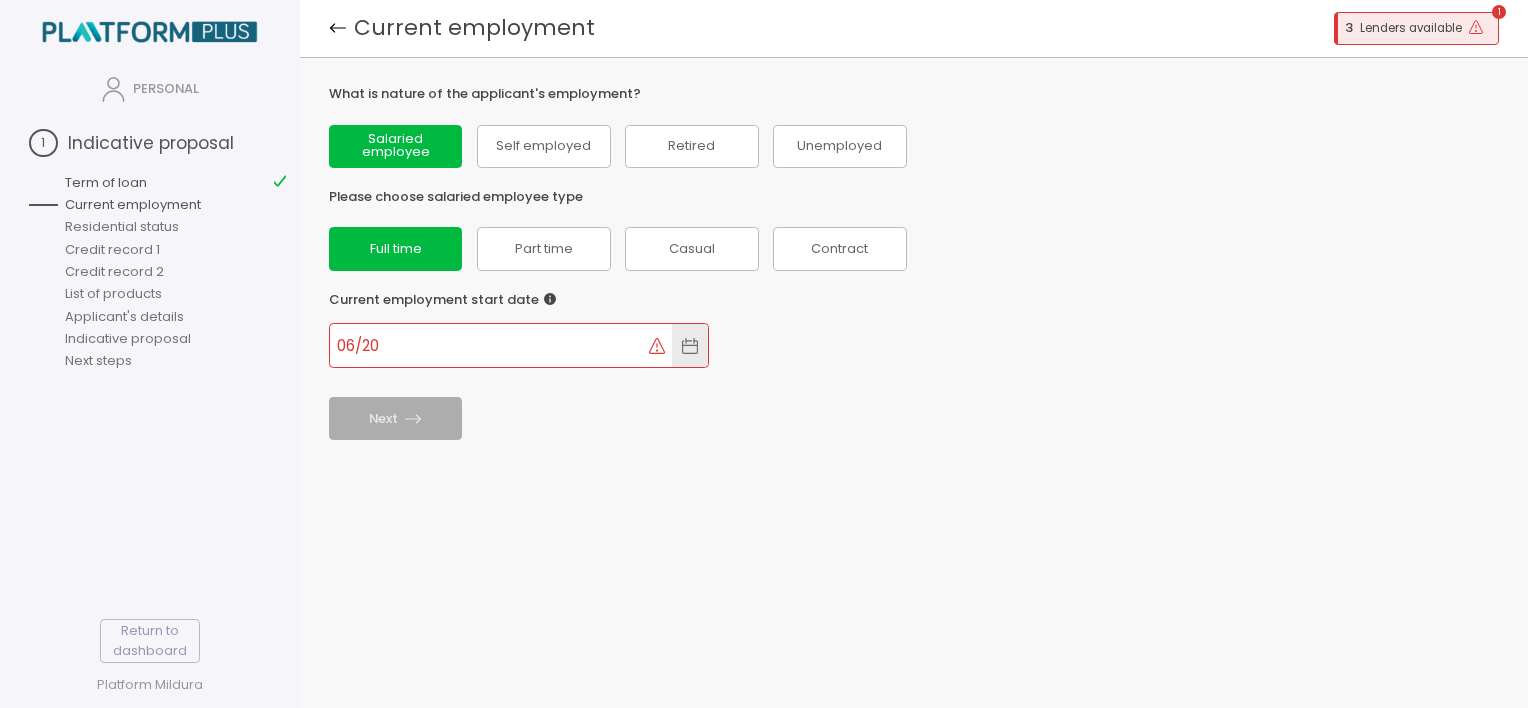 click at bounding box center (657, 346) 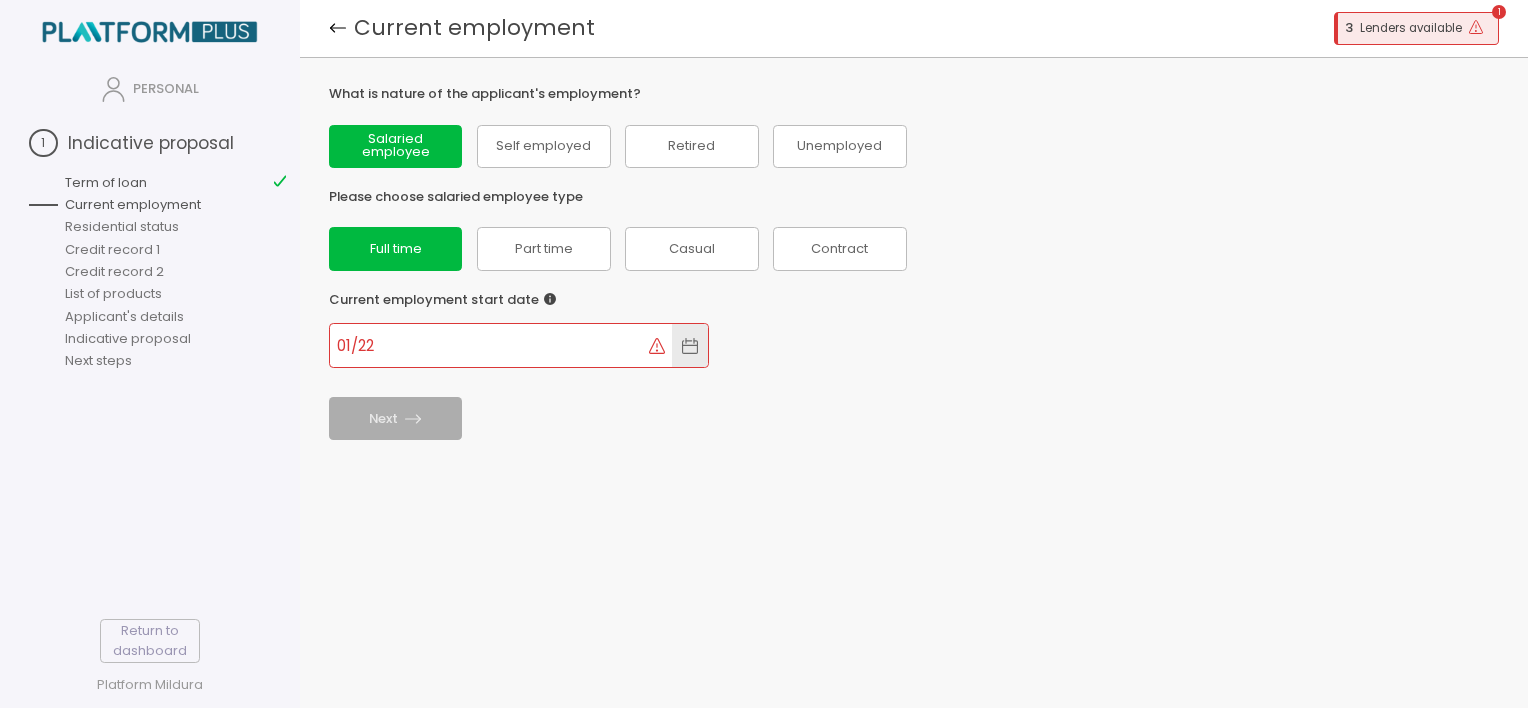 click on "Current employment start date [DATE] Next" at bounding box center (914, 359) 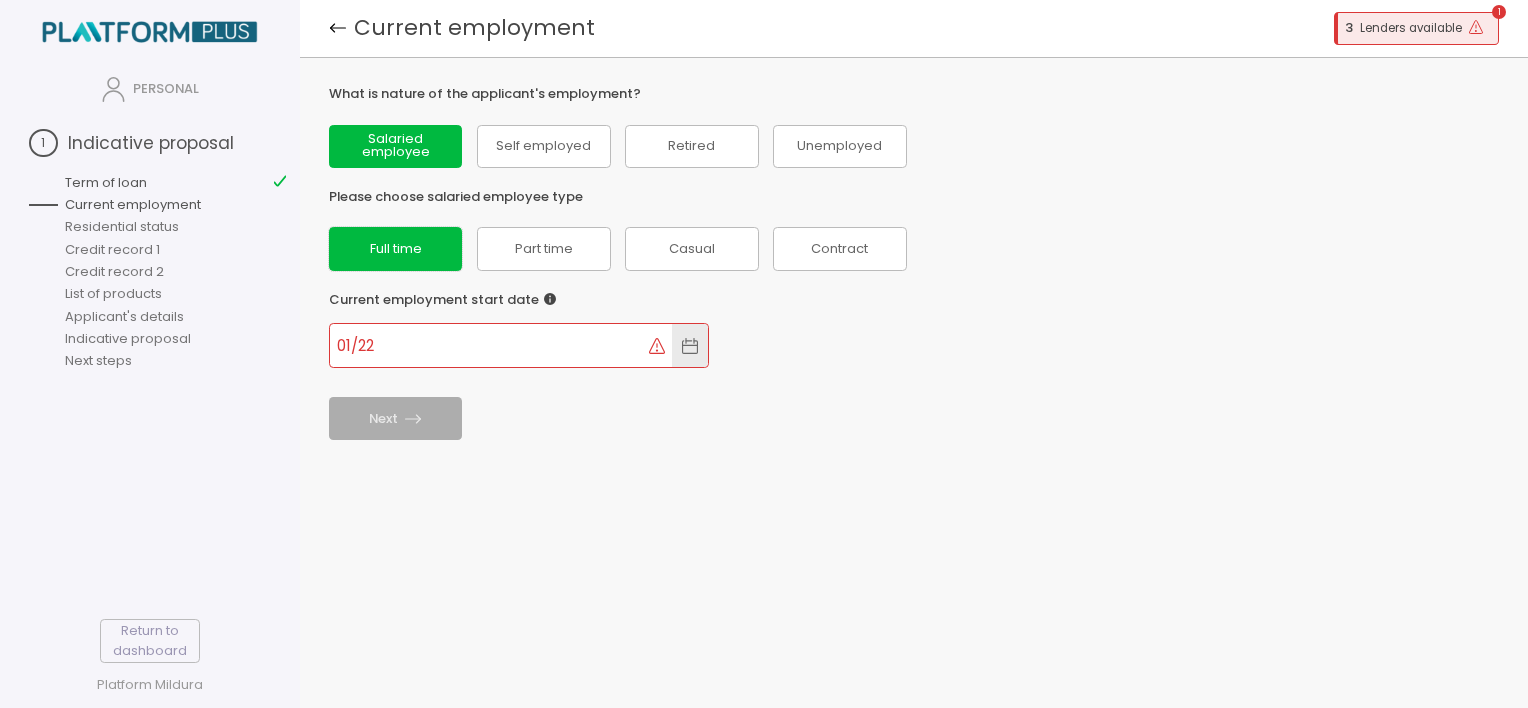 click on "Full time" at bounding box center (396, 249) 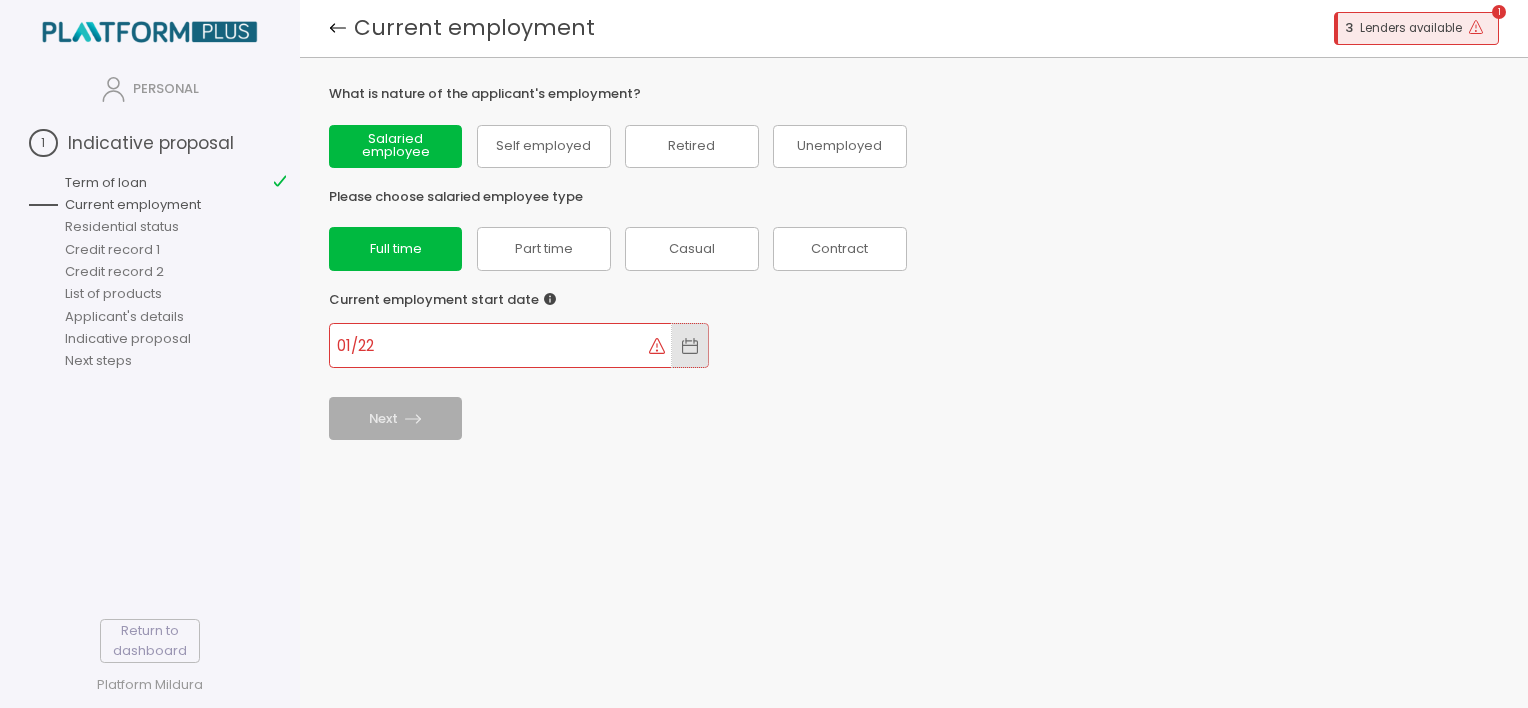 click at bounding box center (690, 345) 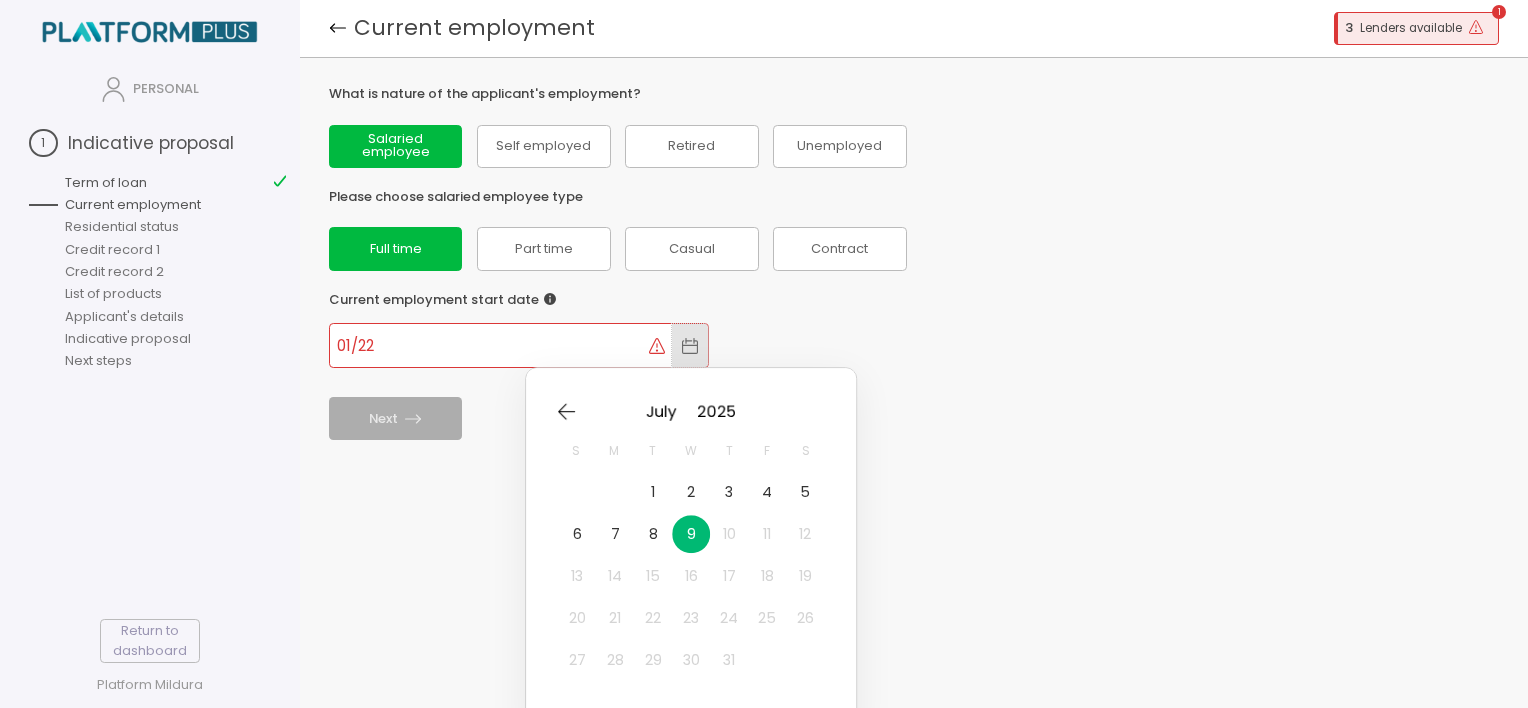 scroll, scrollTop: 955, scrollLeft: 0, axis: vertical 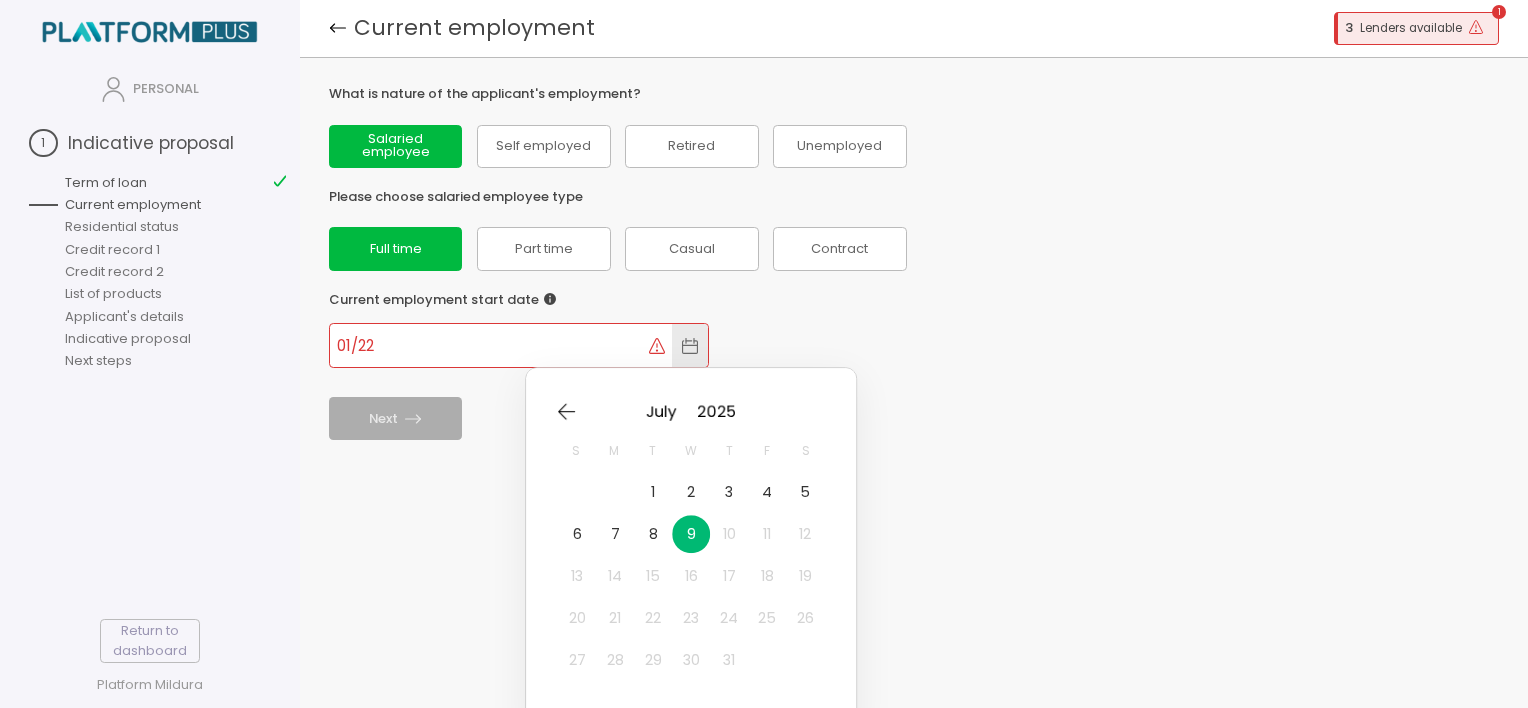 click at bounding box center (657, 346) 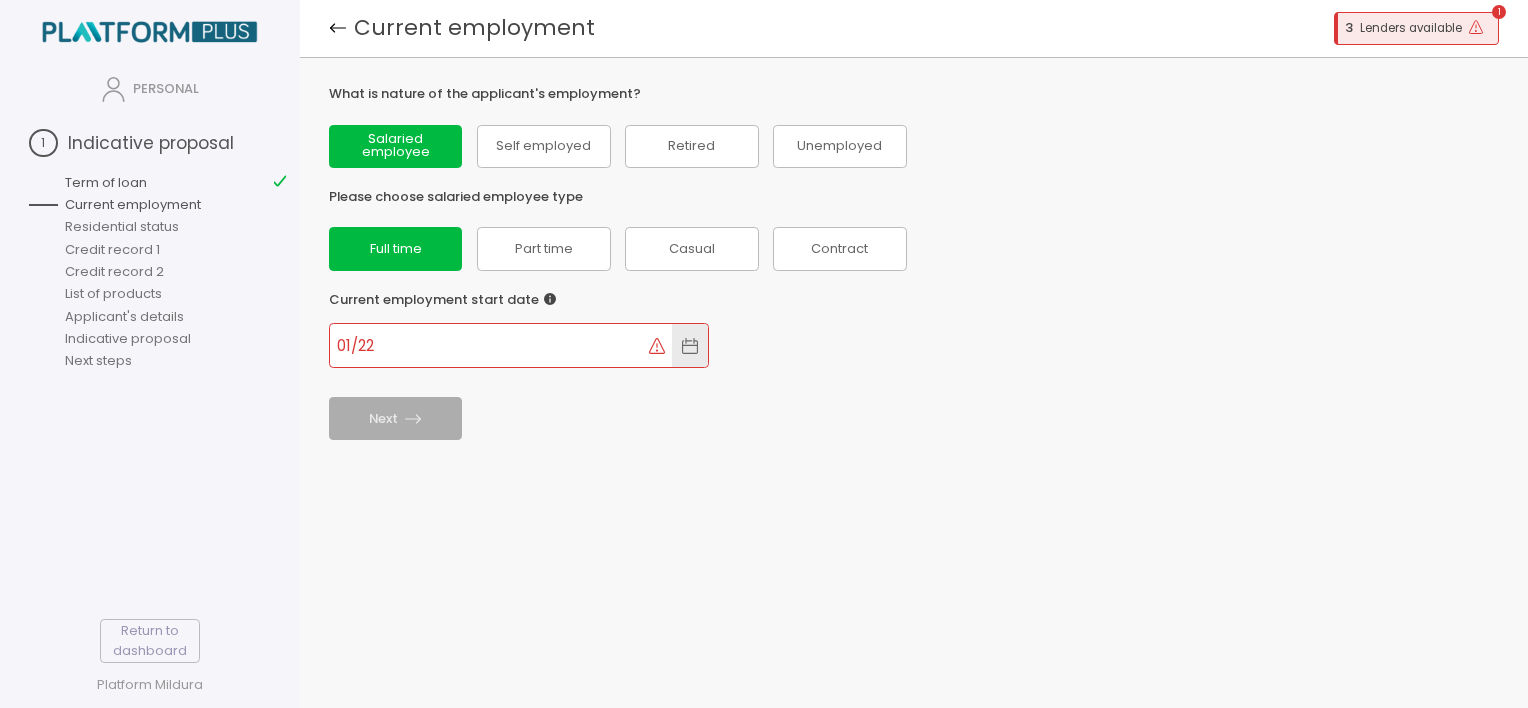 click at bounding box center [657, 346] 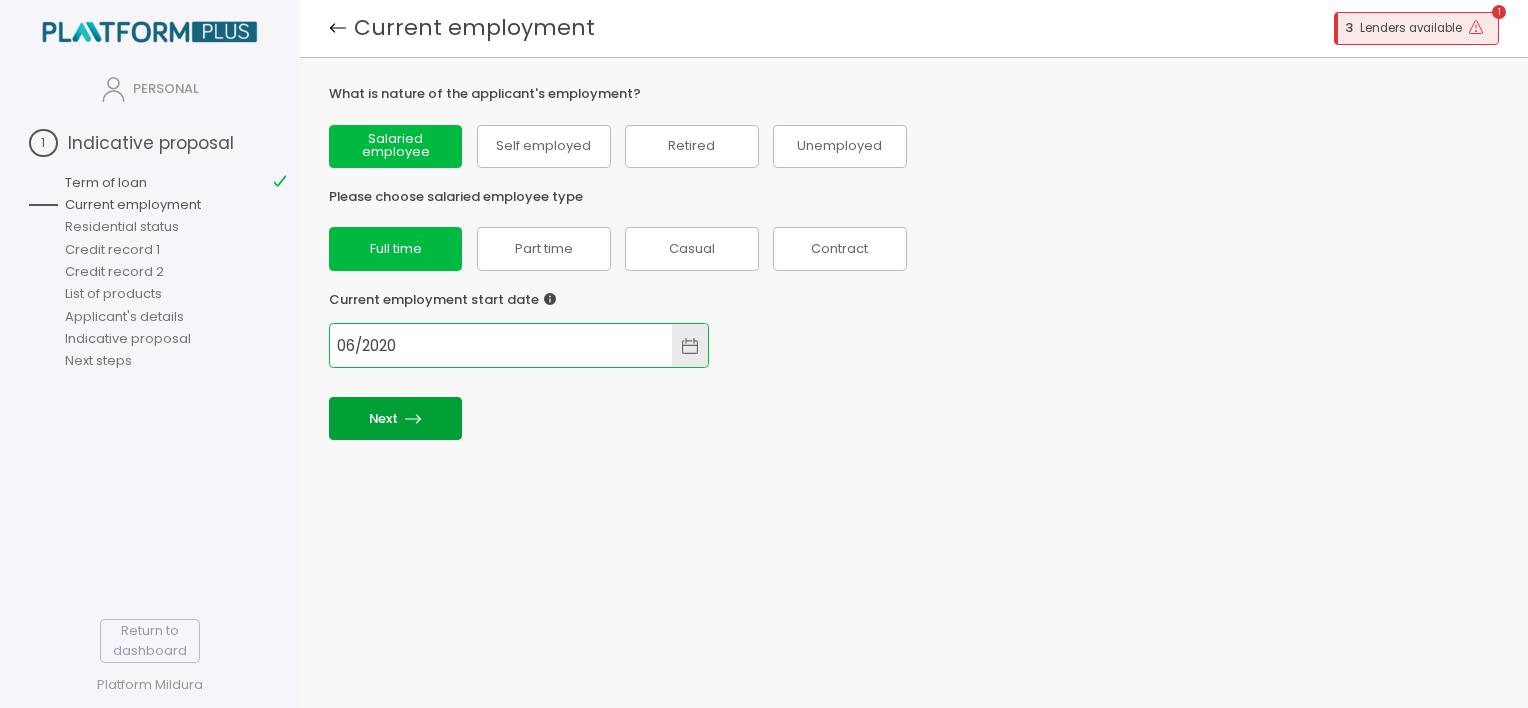 type on "06/2020" 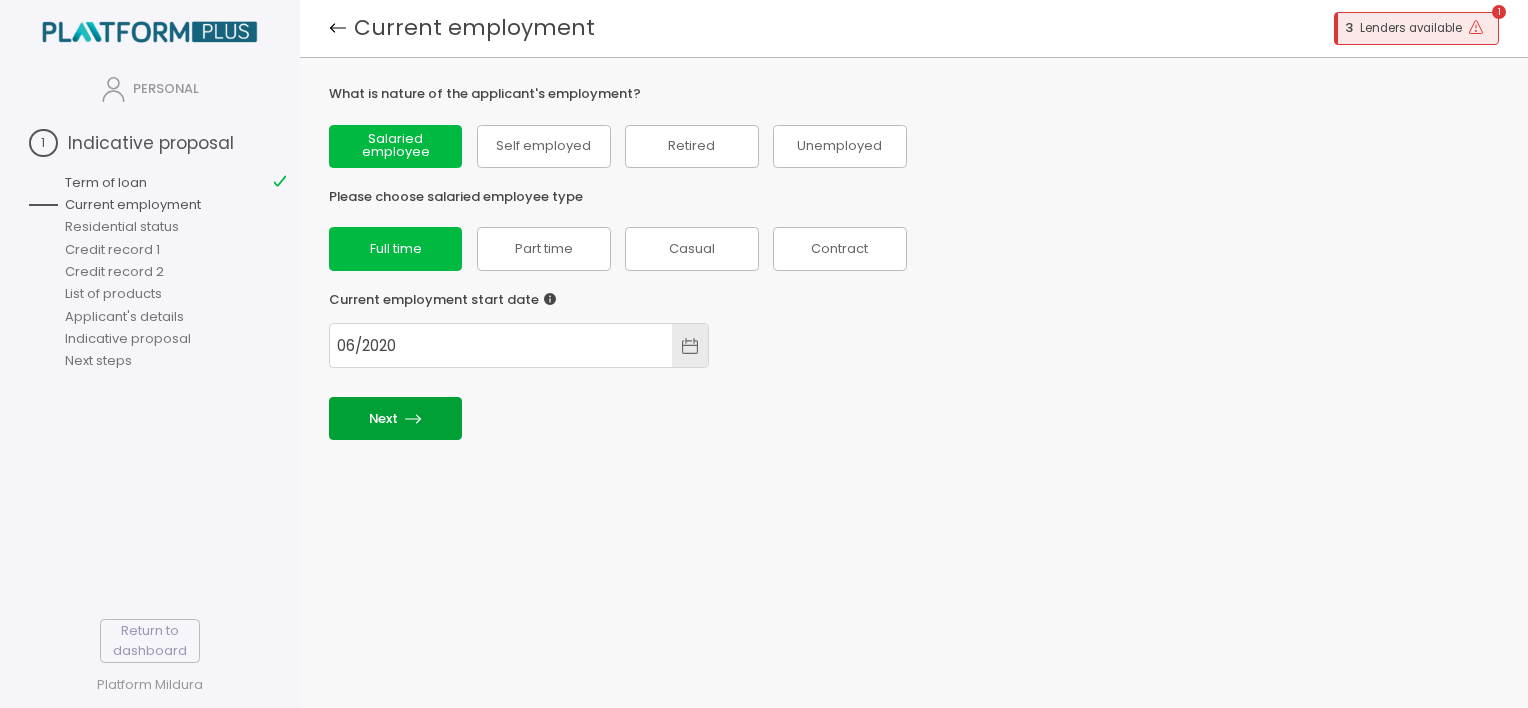 click at bounding box center (413, 419) 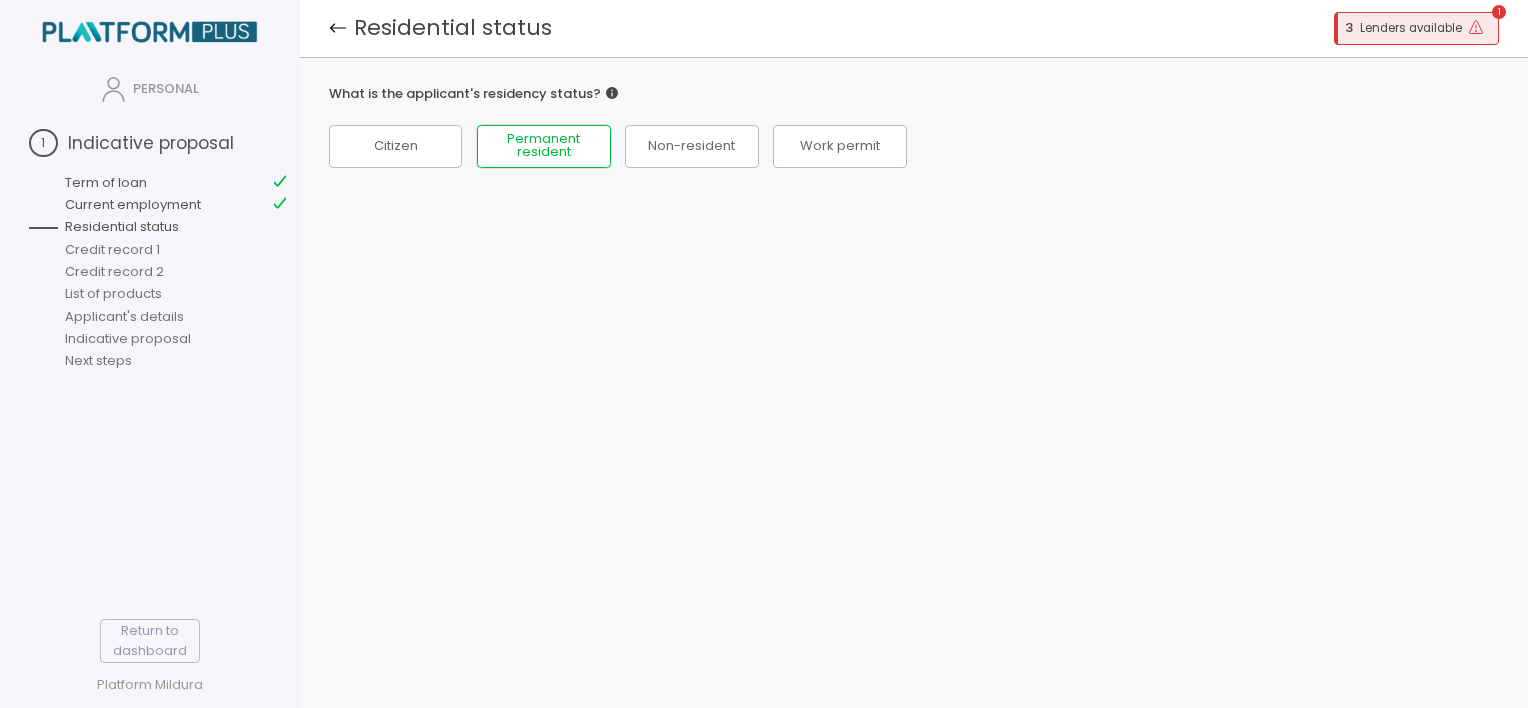 click on "Permanent resident" at bounding box center [396, 146] 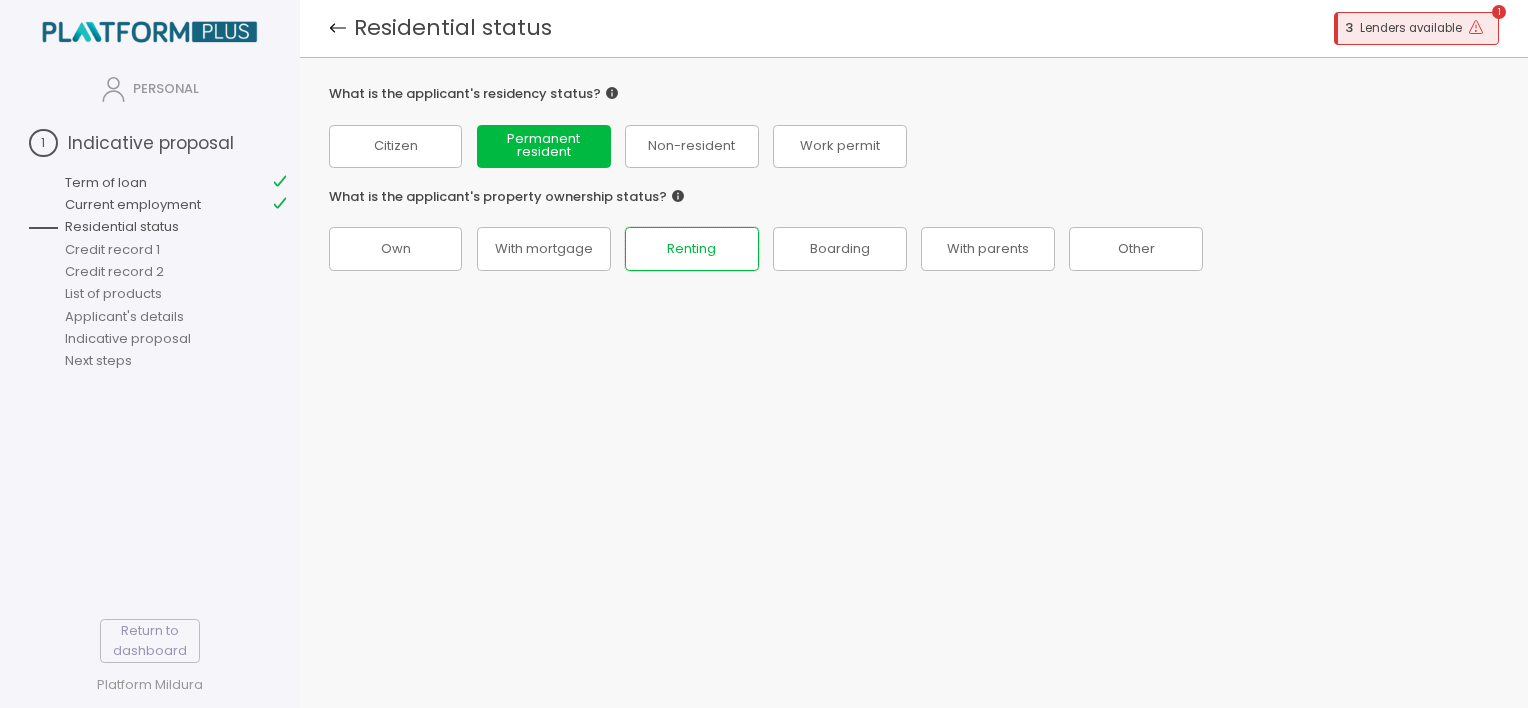 click on "Renting" at bounding box center (396, 249) 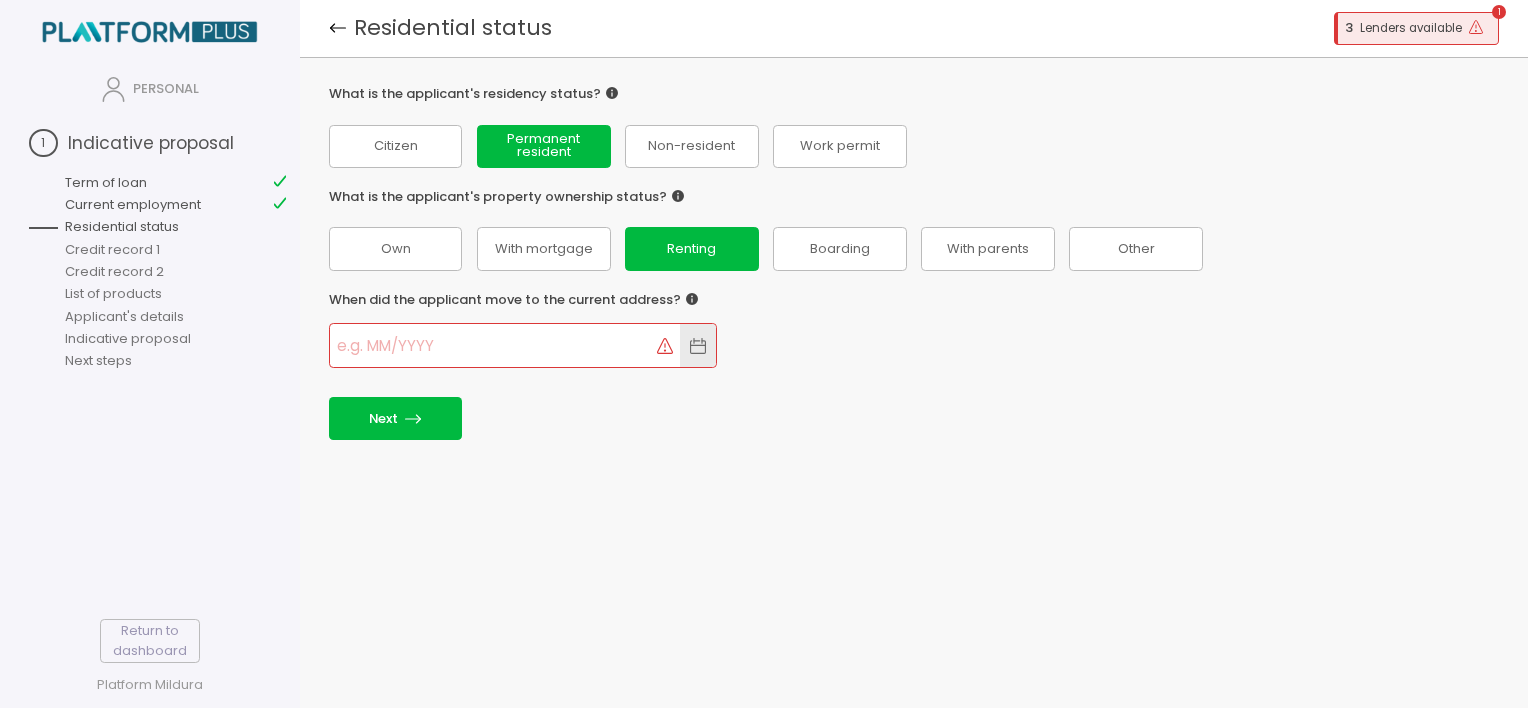 click at bounding box center (493, 345) 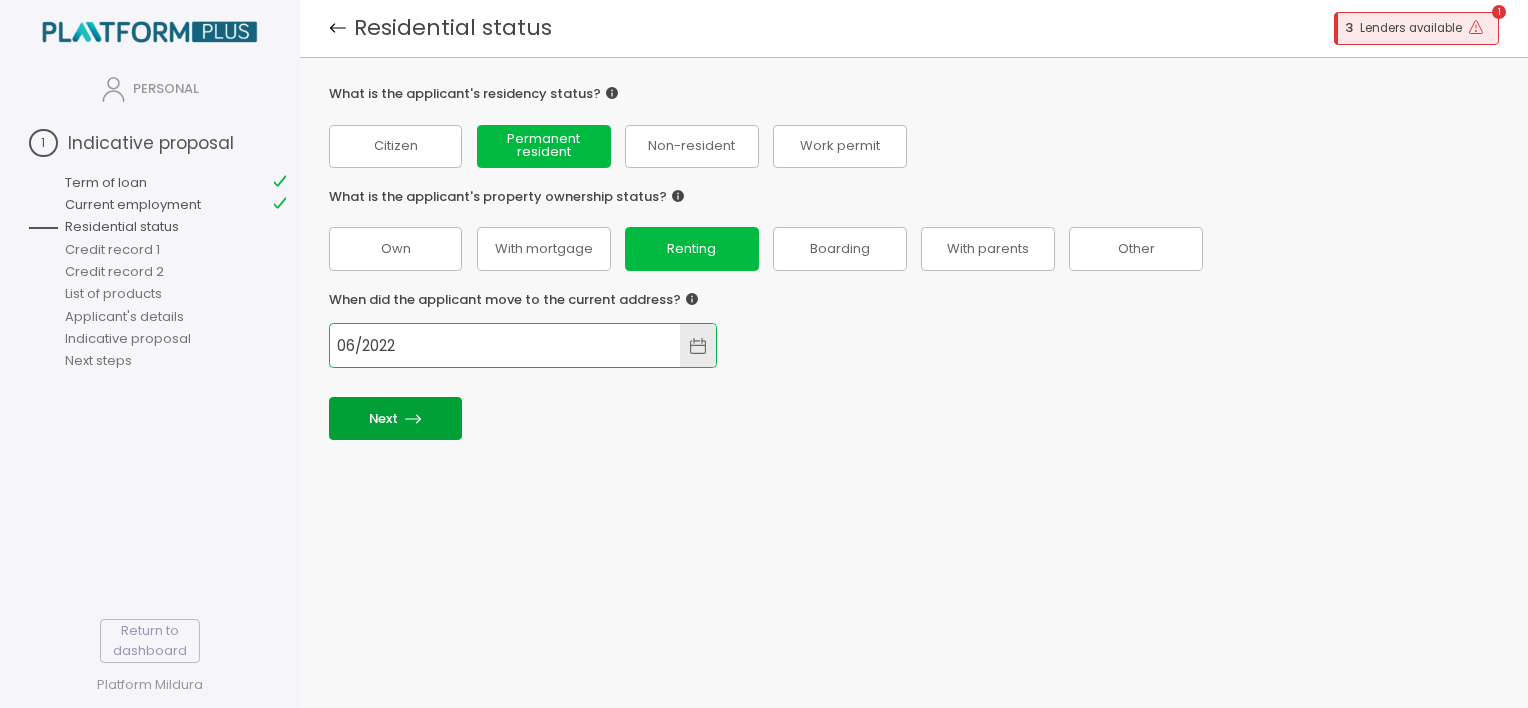 type on "06/2022" 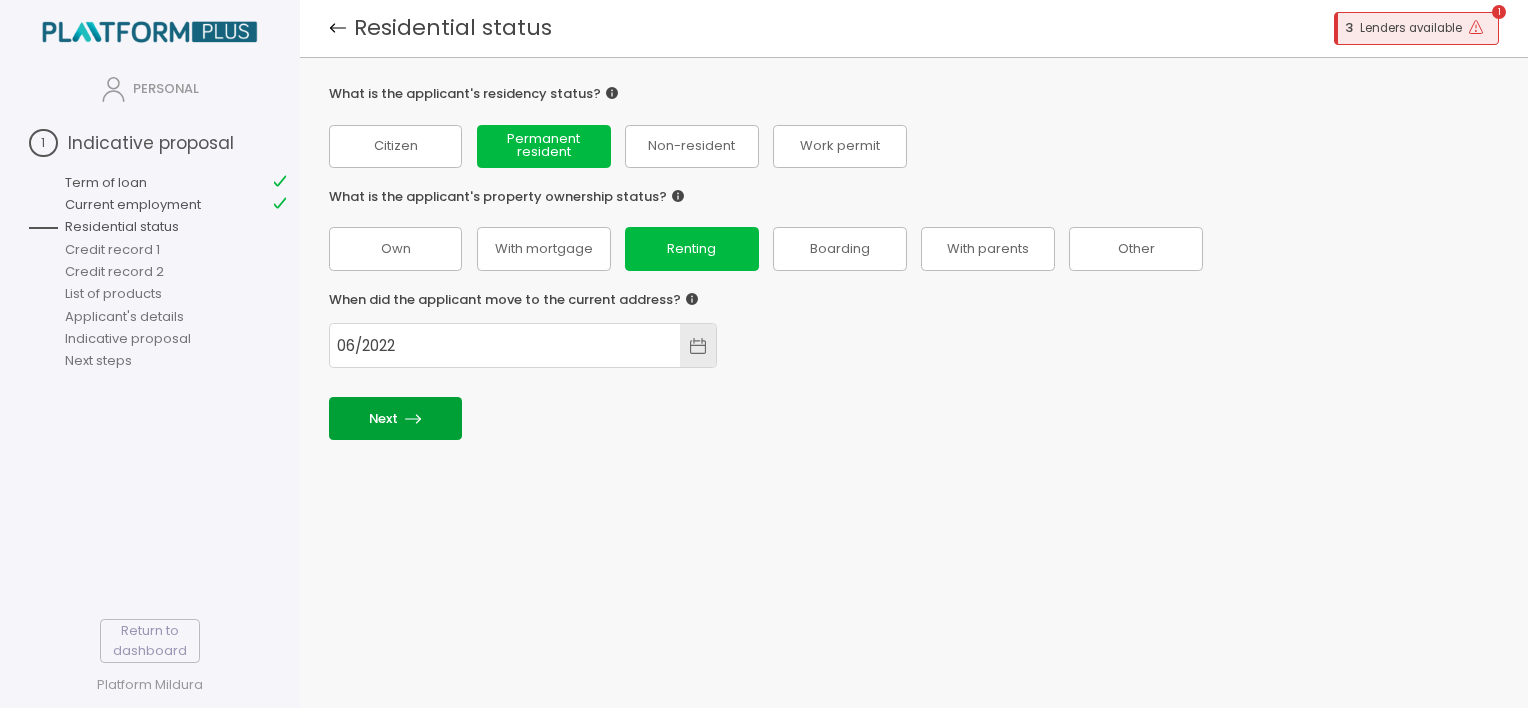 click on "Next" at bounding box center [395, 418] 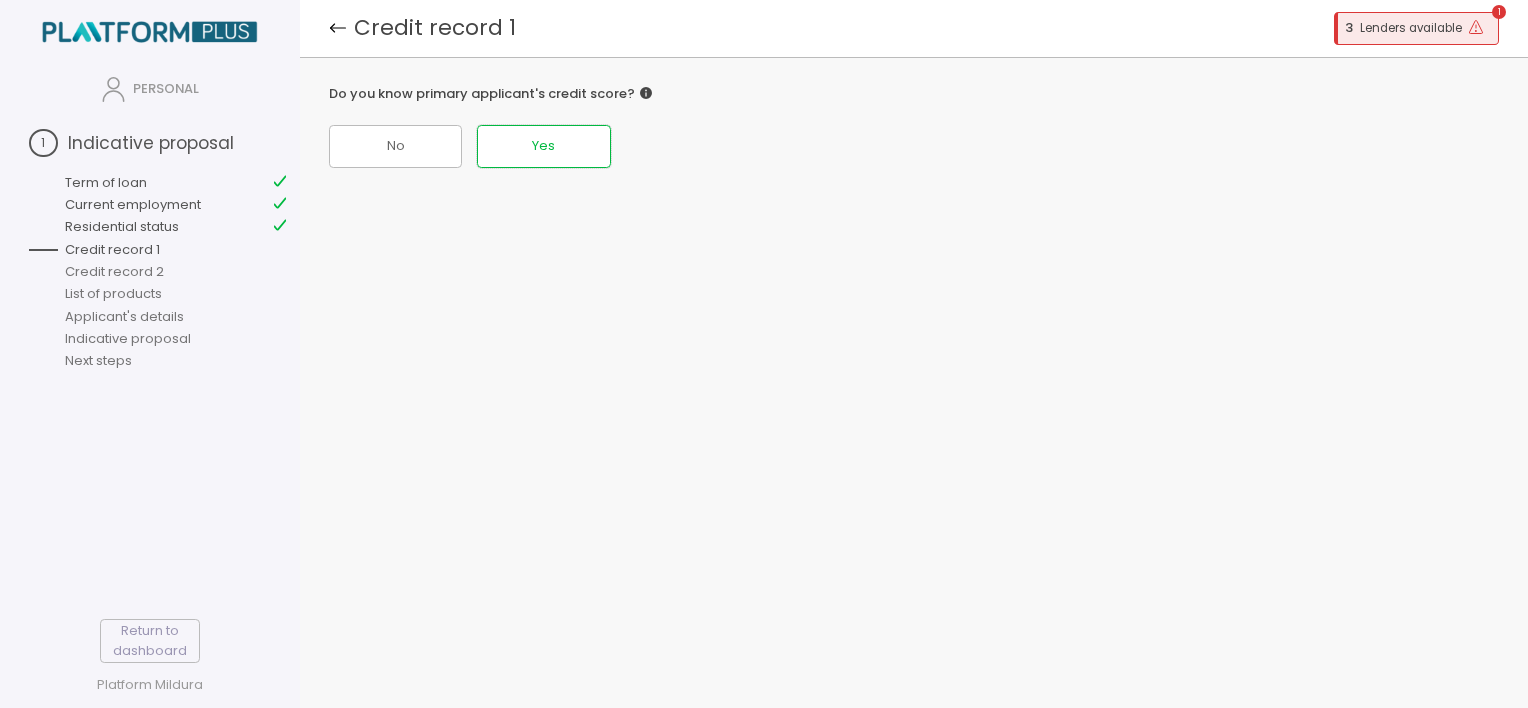 click on "Yes" at bounding box center [396, 146] 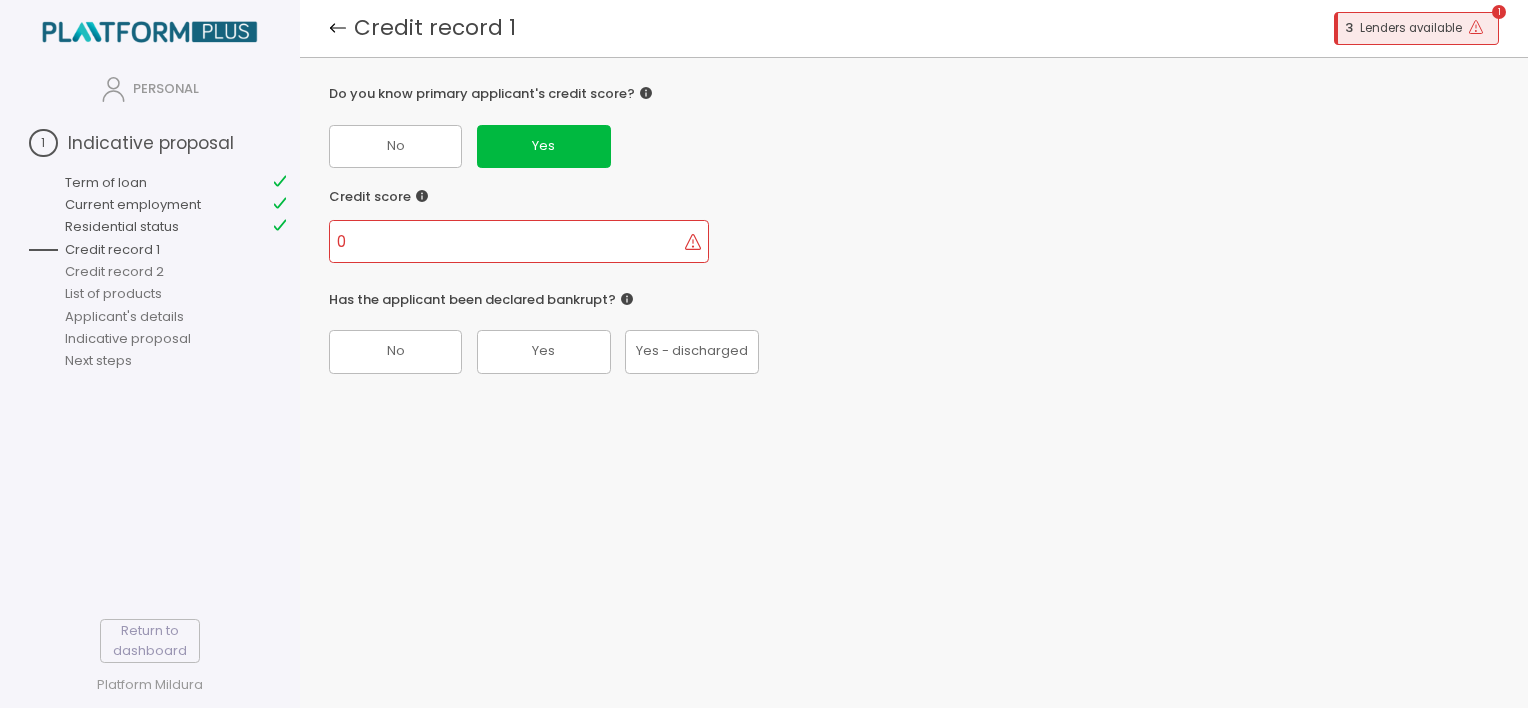 click on "0" at bounding box center (507, 241) 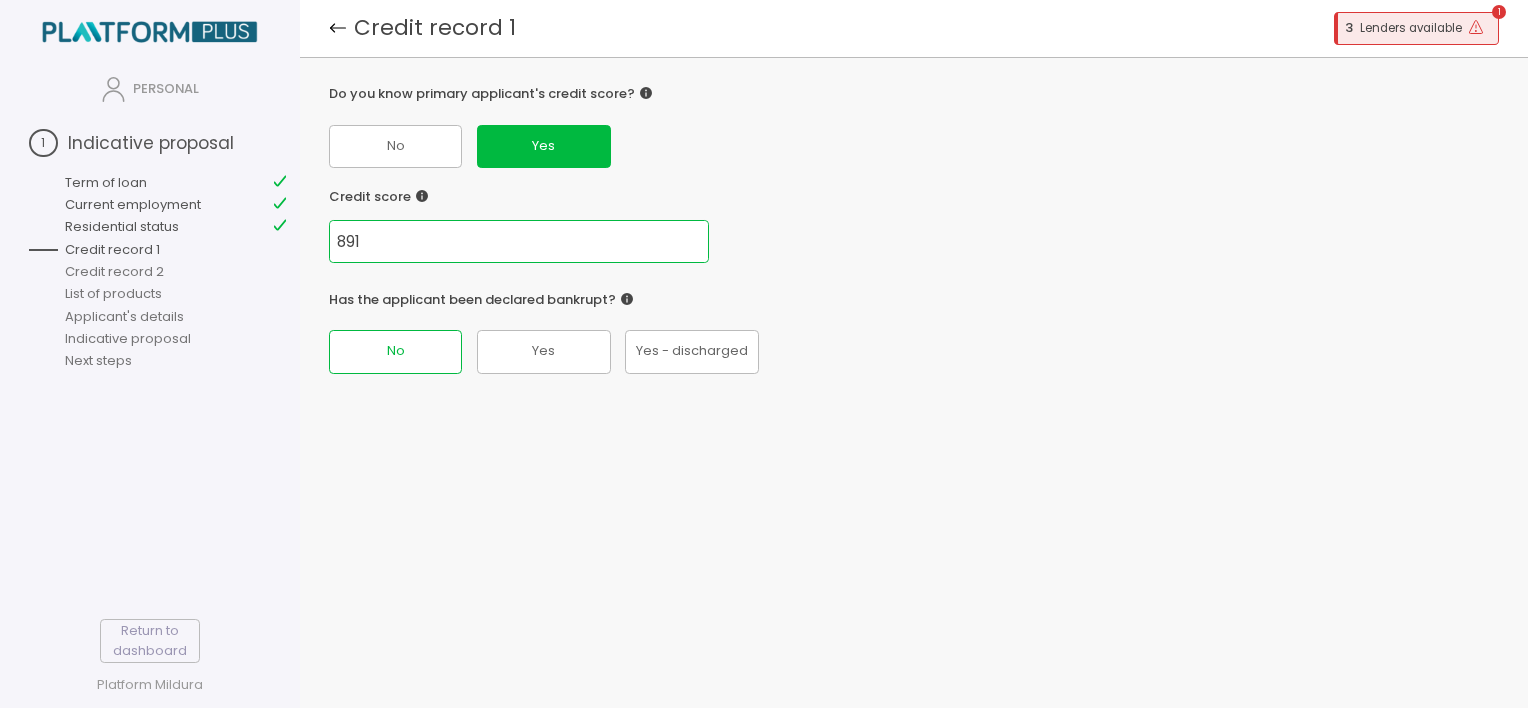 type on "891" 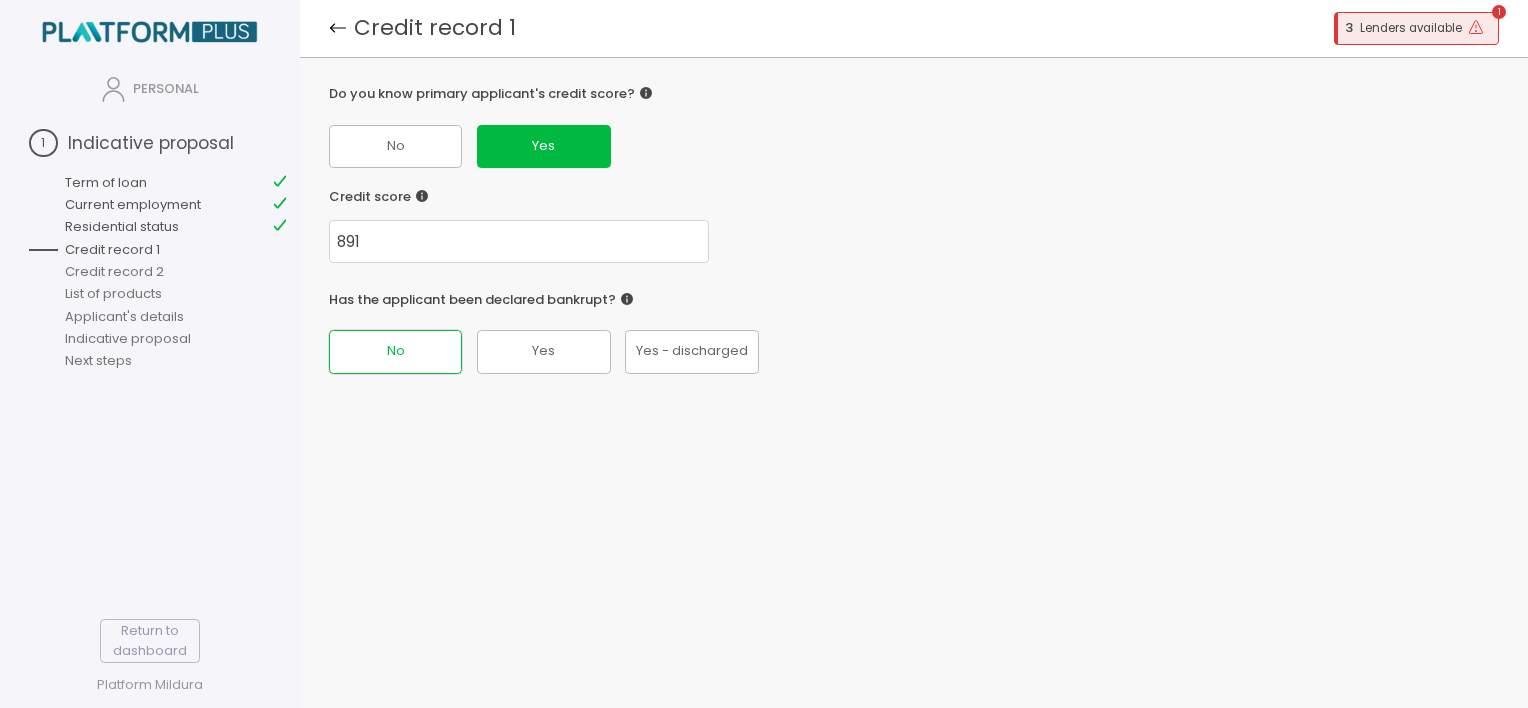 click on "No" at bounding box center (396, 351) 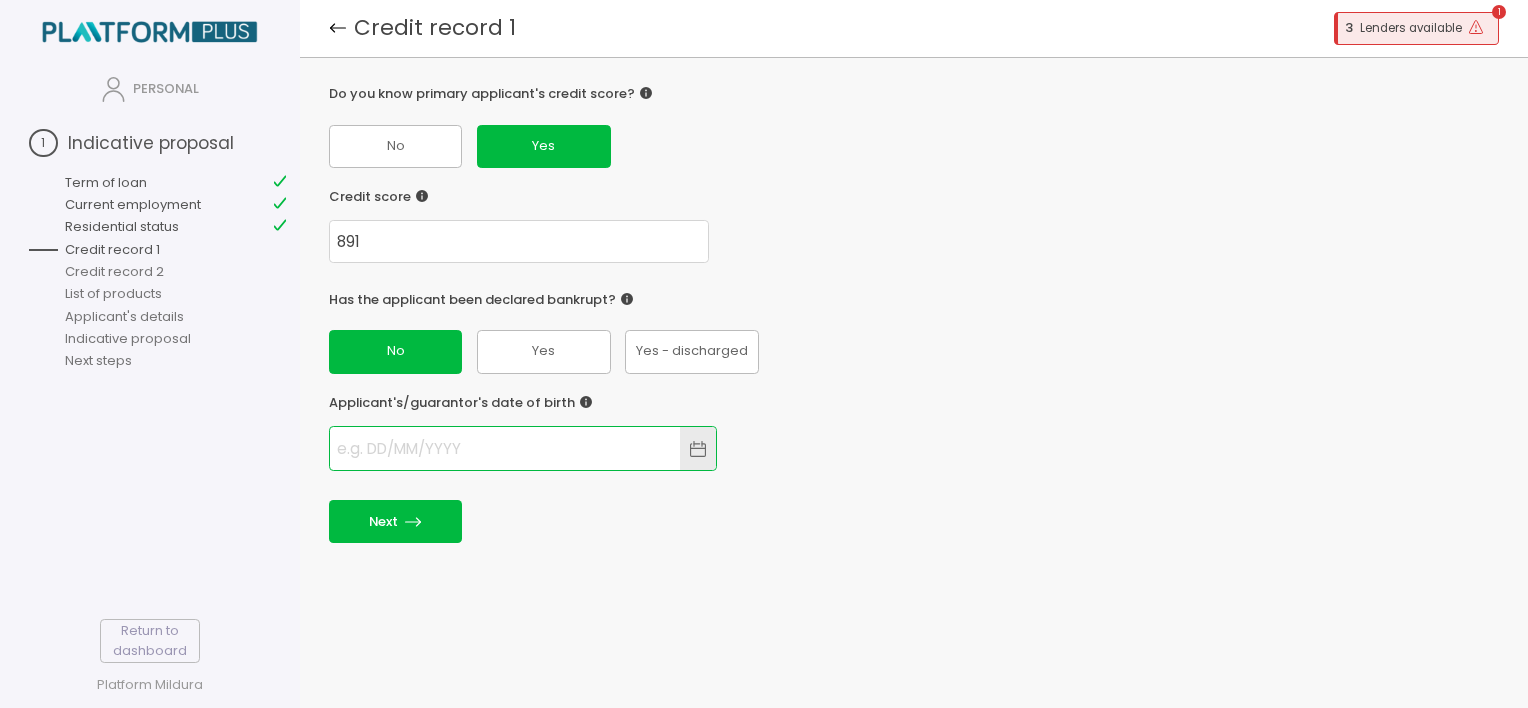 click at bounding box center [505, 448] 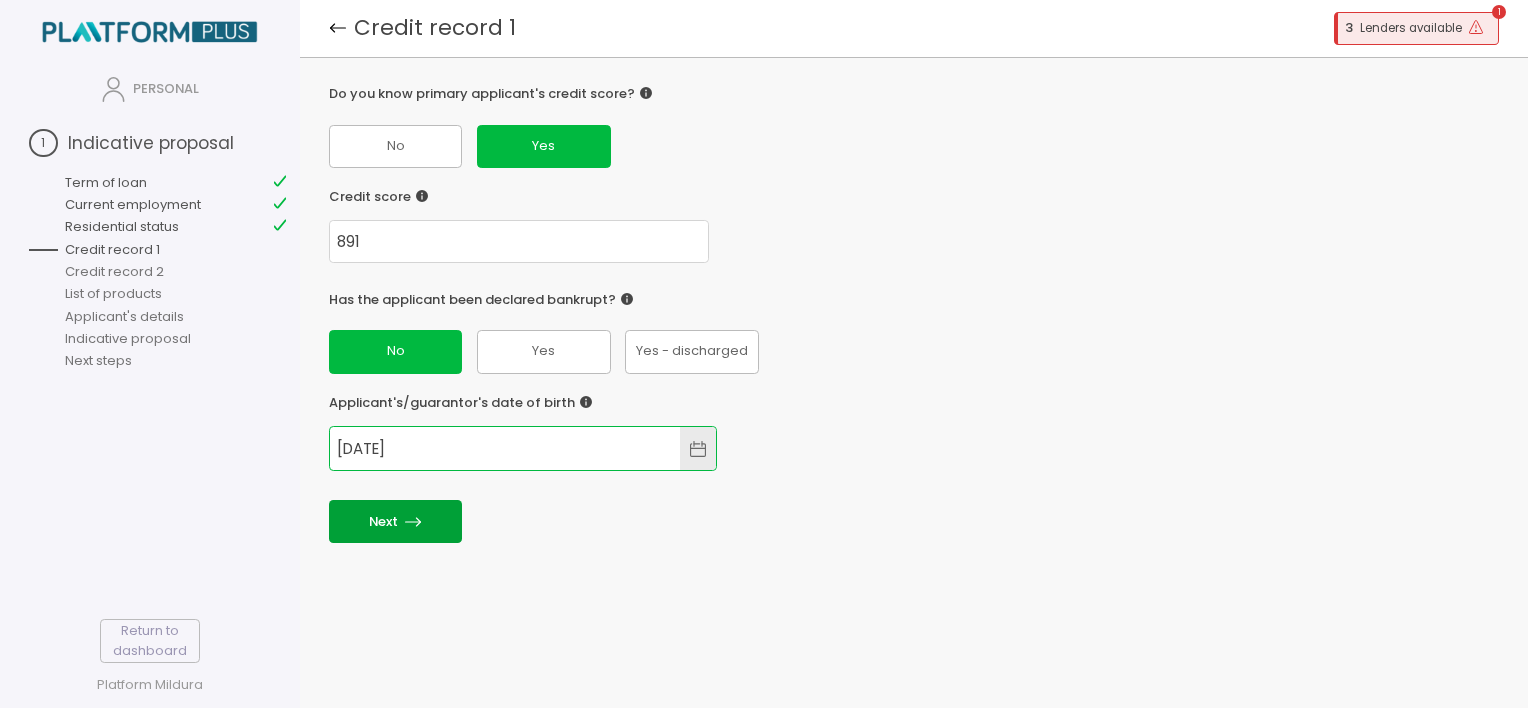 type on "[DATE]" 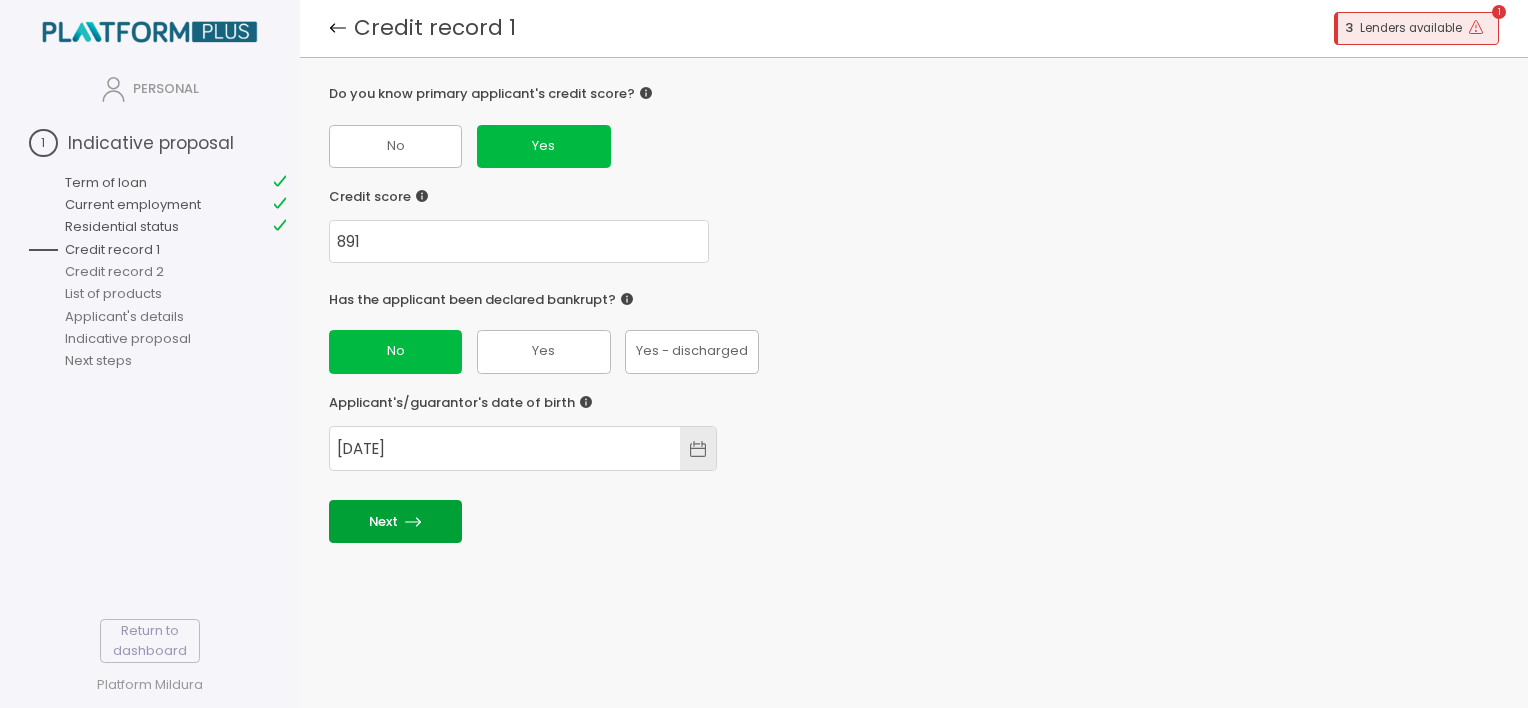click on "Next" at bounding box center [395, 521] 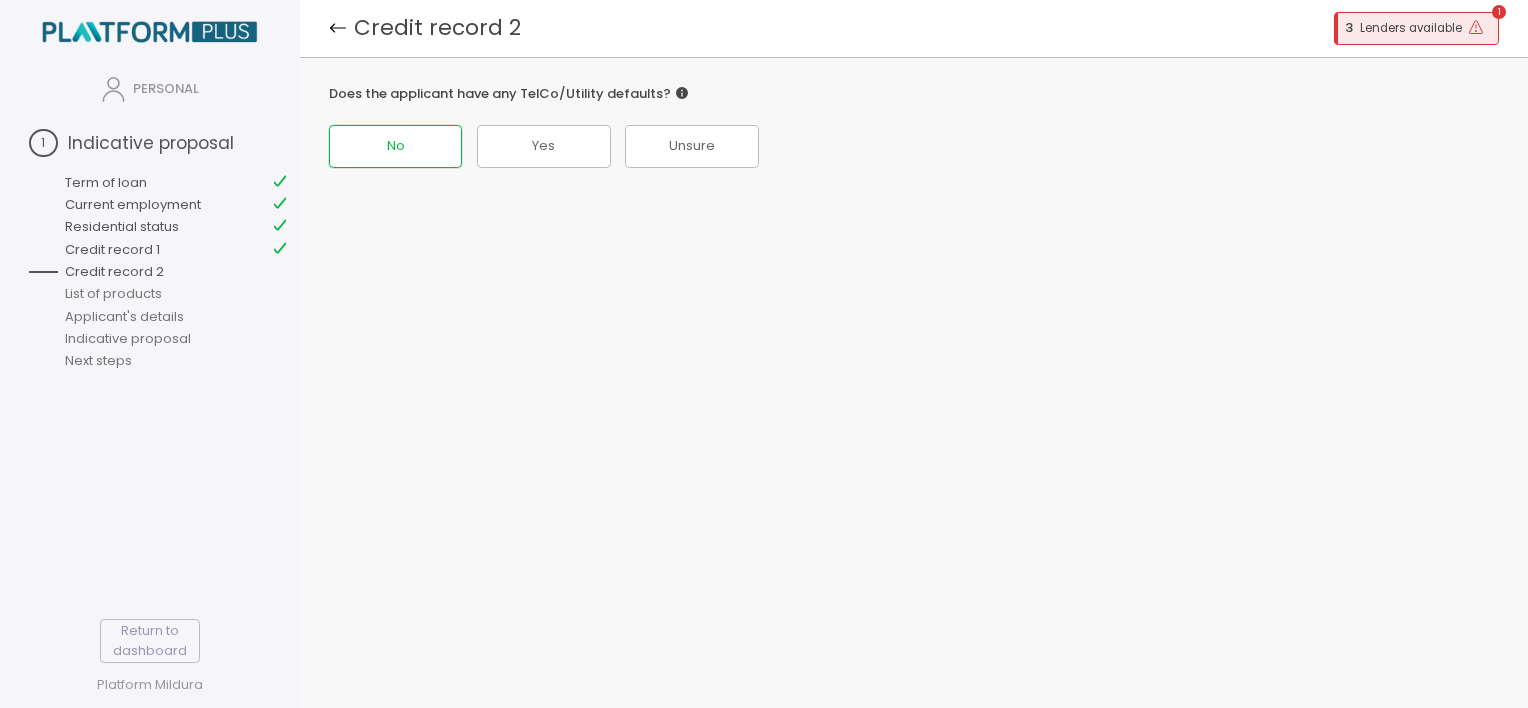 click on "No" at bounding box center (396, 146) 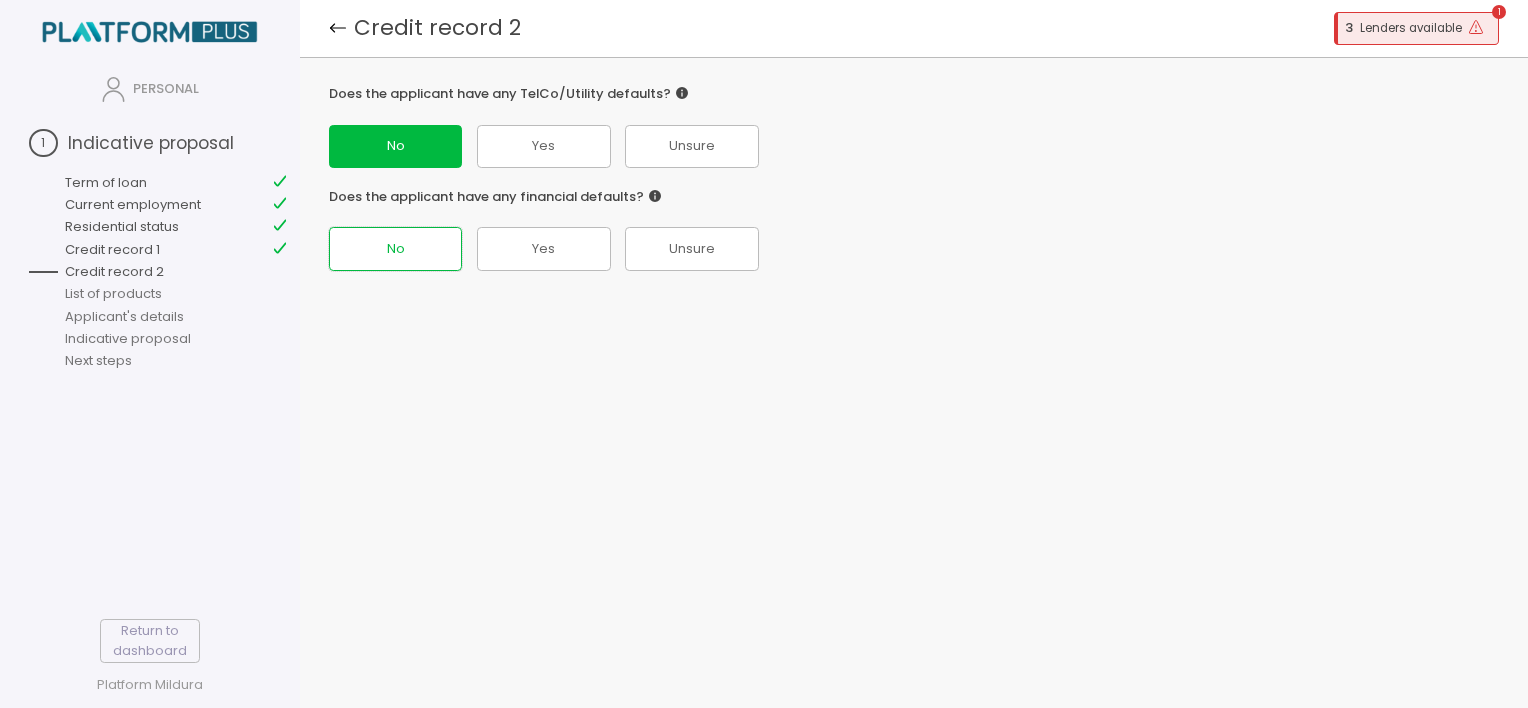 click on "No" at bounding box center [396, 248] 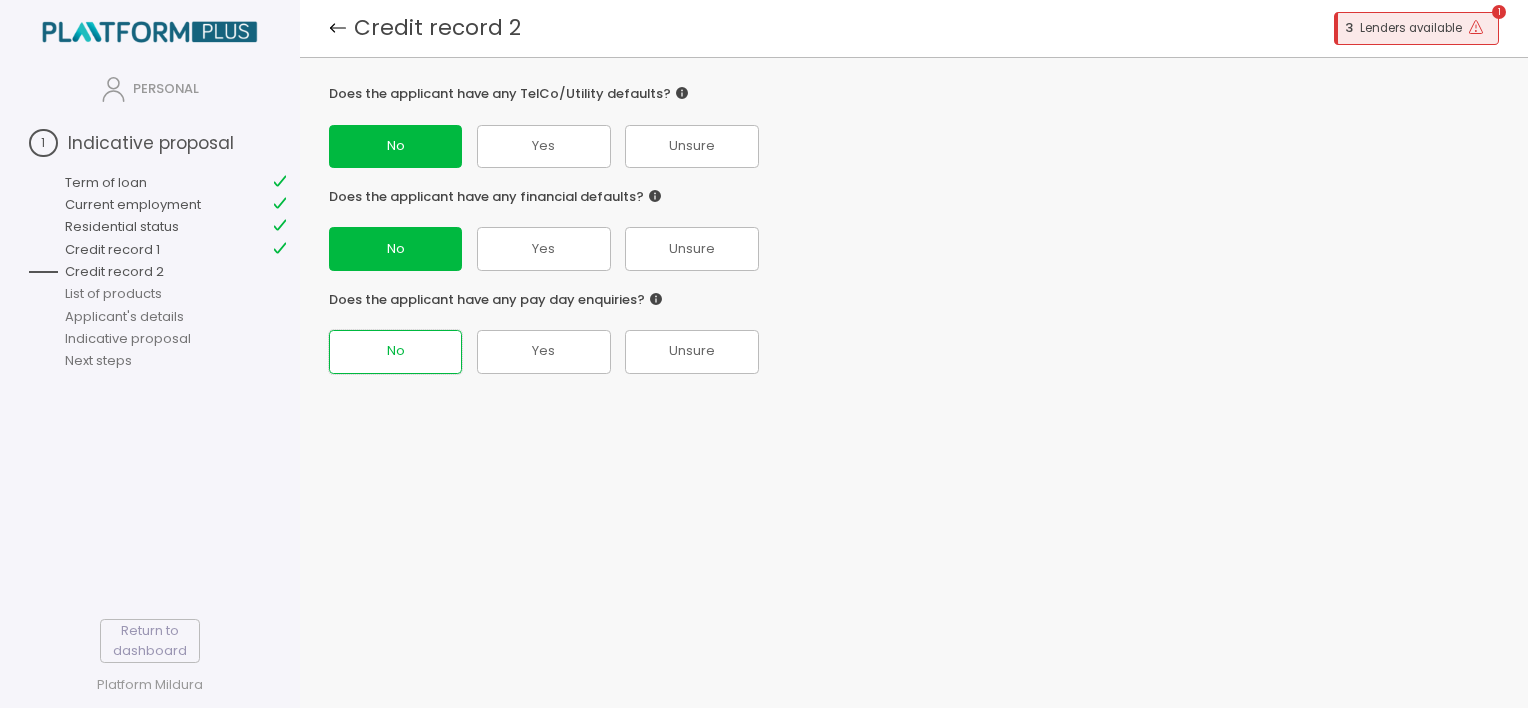 click on "No" at bounding box center (396, 249) 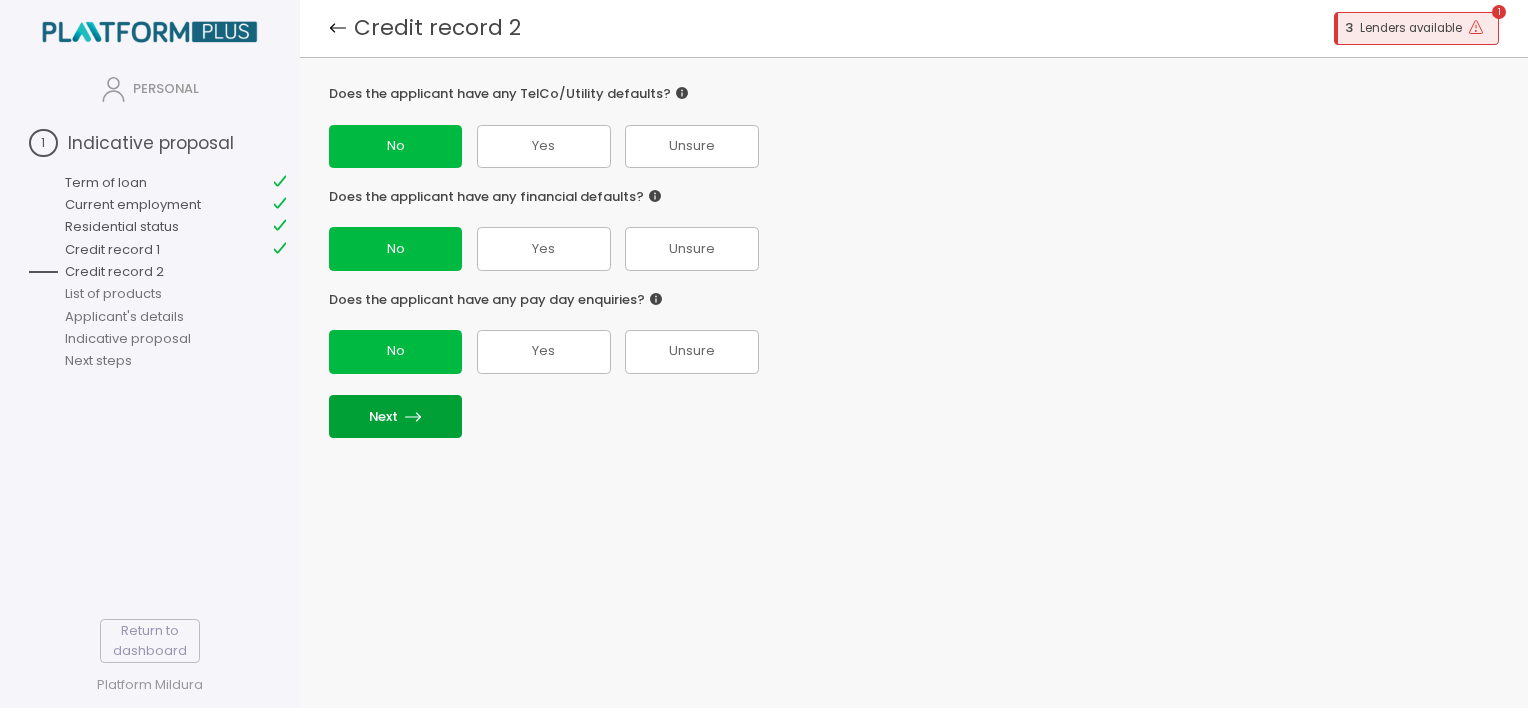 click on "Next" at bounding box center (395, 416) 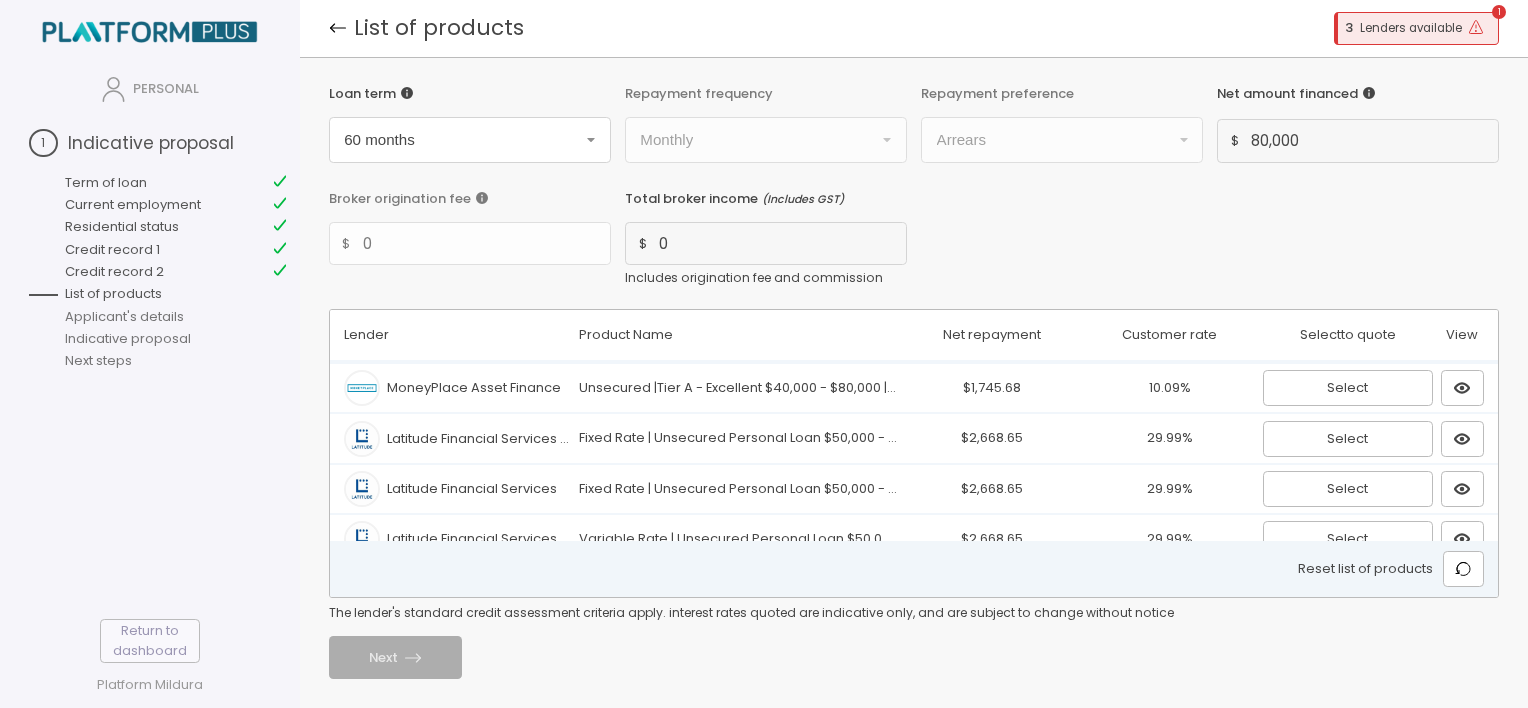 click on "Return to dashboard" at bounding box center [150, 640] 